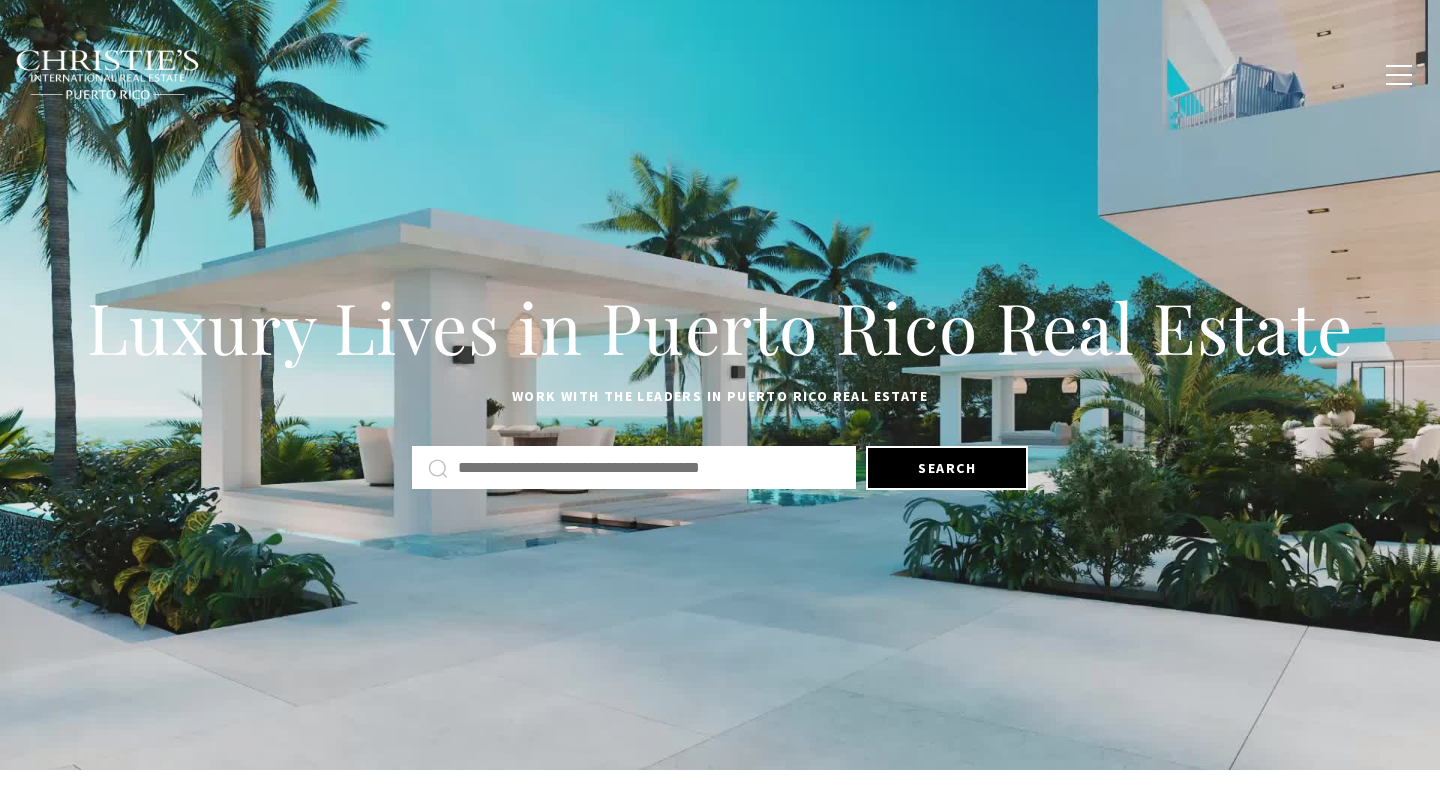 scroll, scrollTop: 0, scrollLeft: 0, axis: both 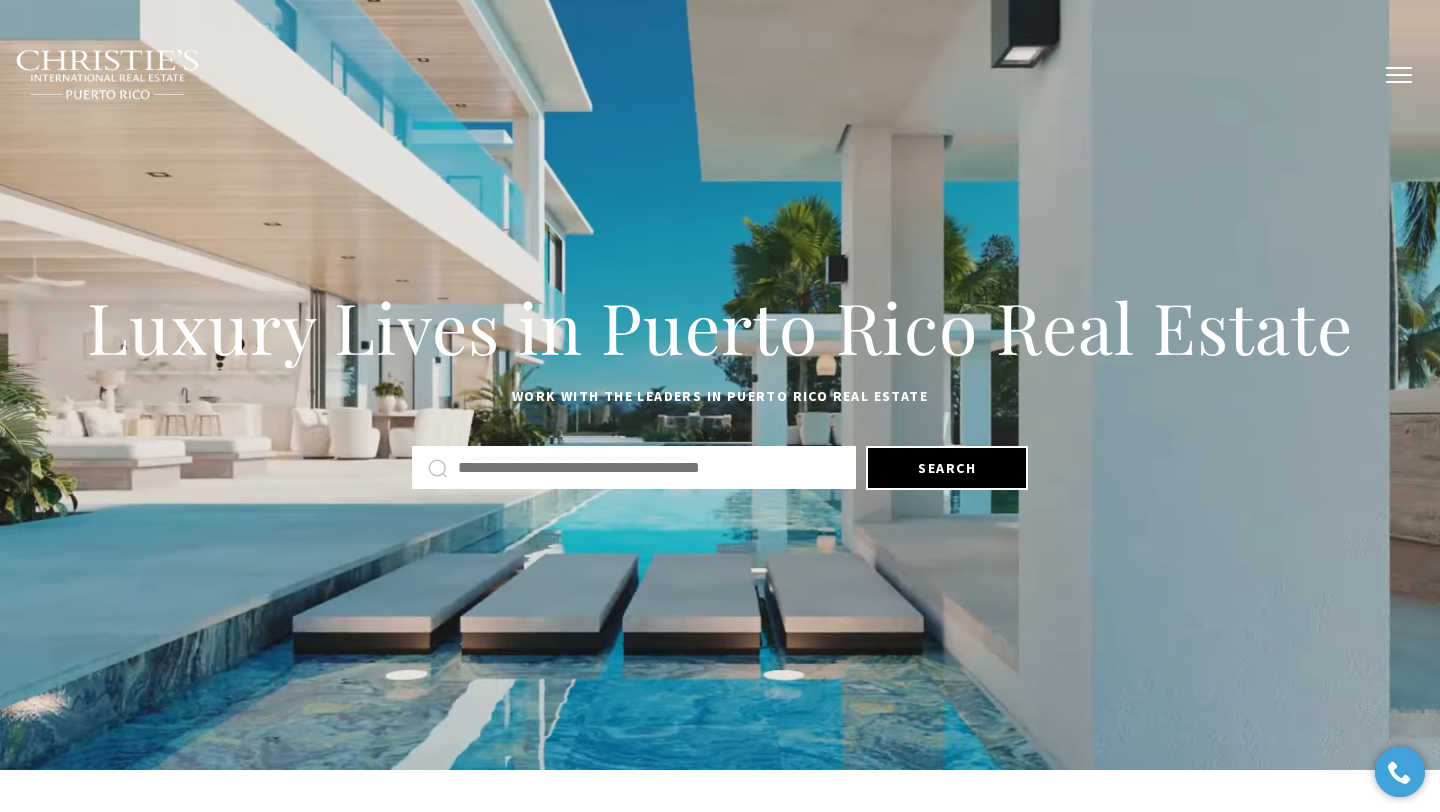 click at bounding box center (1399, 75) 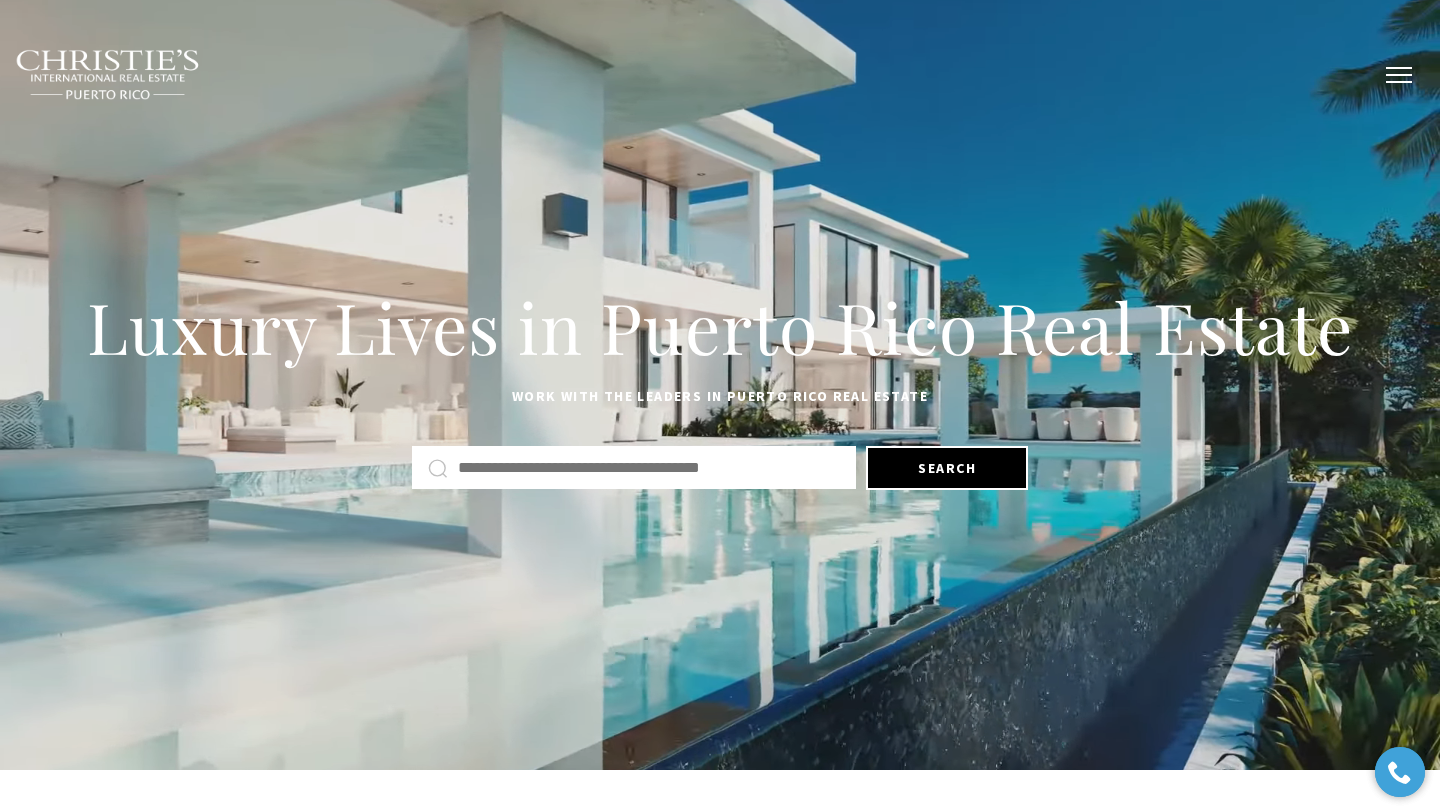 click at bounding box center [1399, 75] 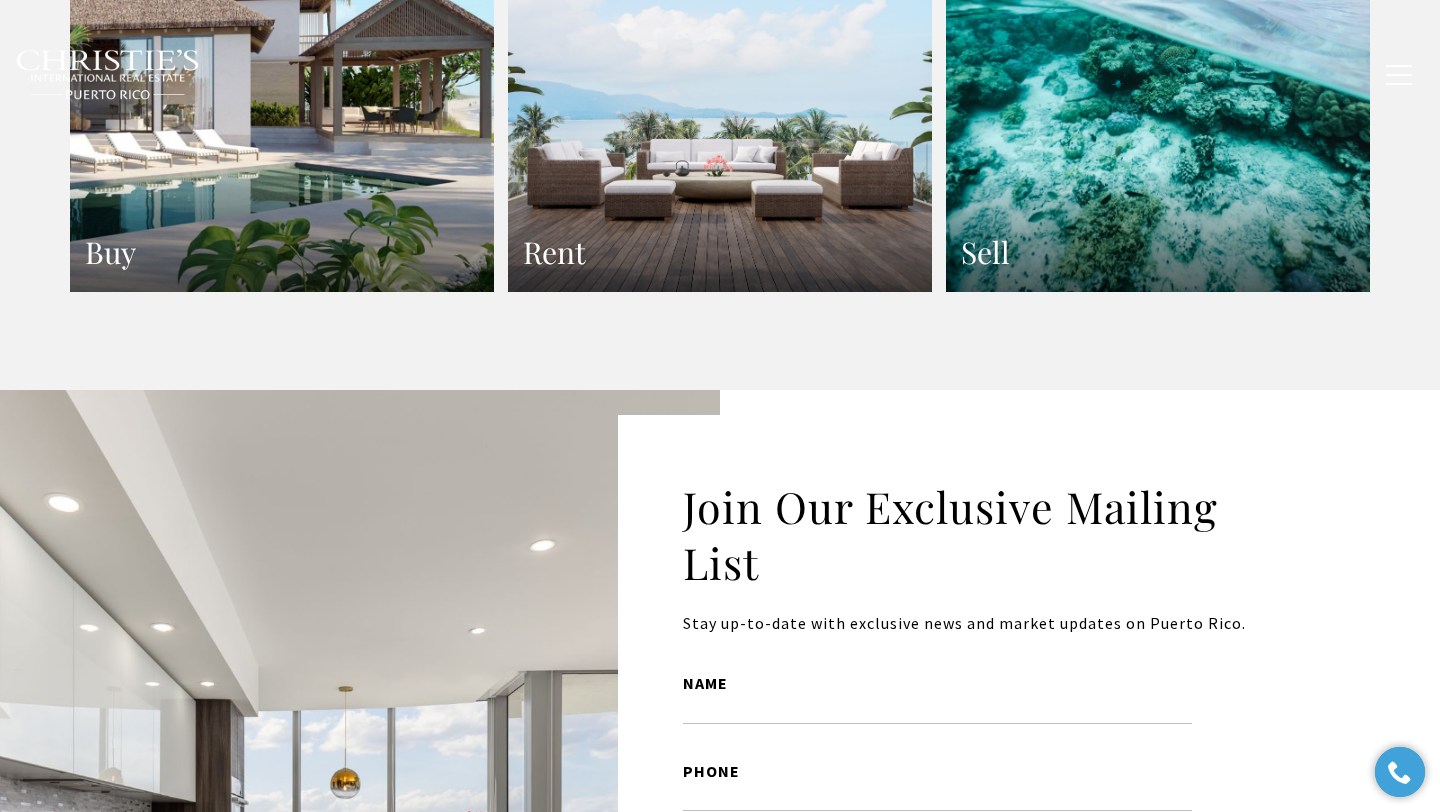 scroll, scrollTop: 4626, scrollLeft: 0, axis: vertical 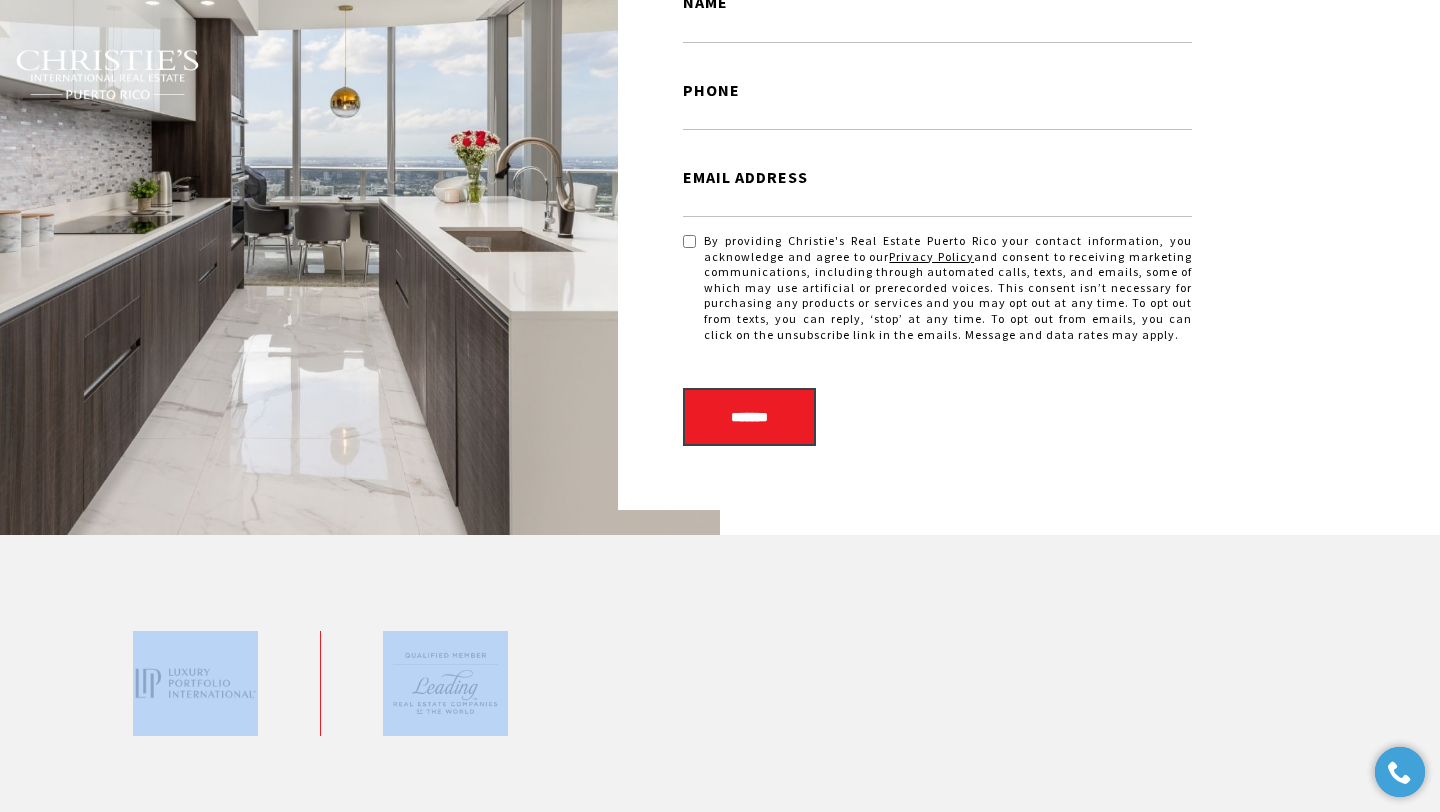 drag, startPoint x: 739, startPoint y: 692, endPoint x: 488, endPoint y: 524, distance: 302.03476 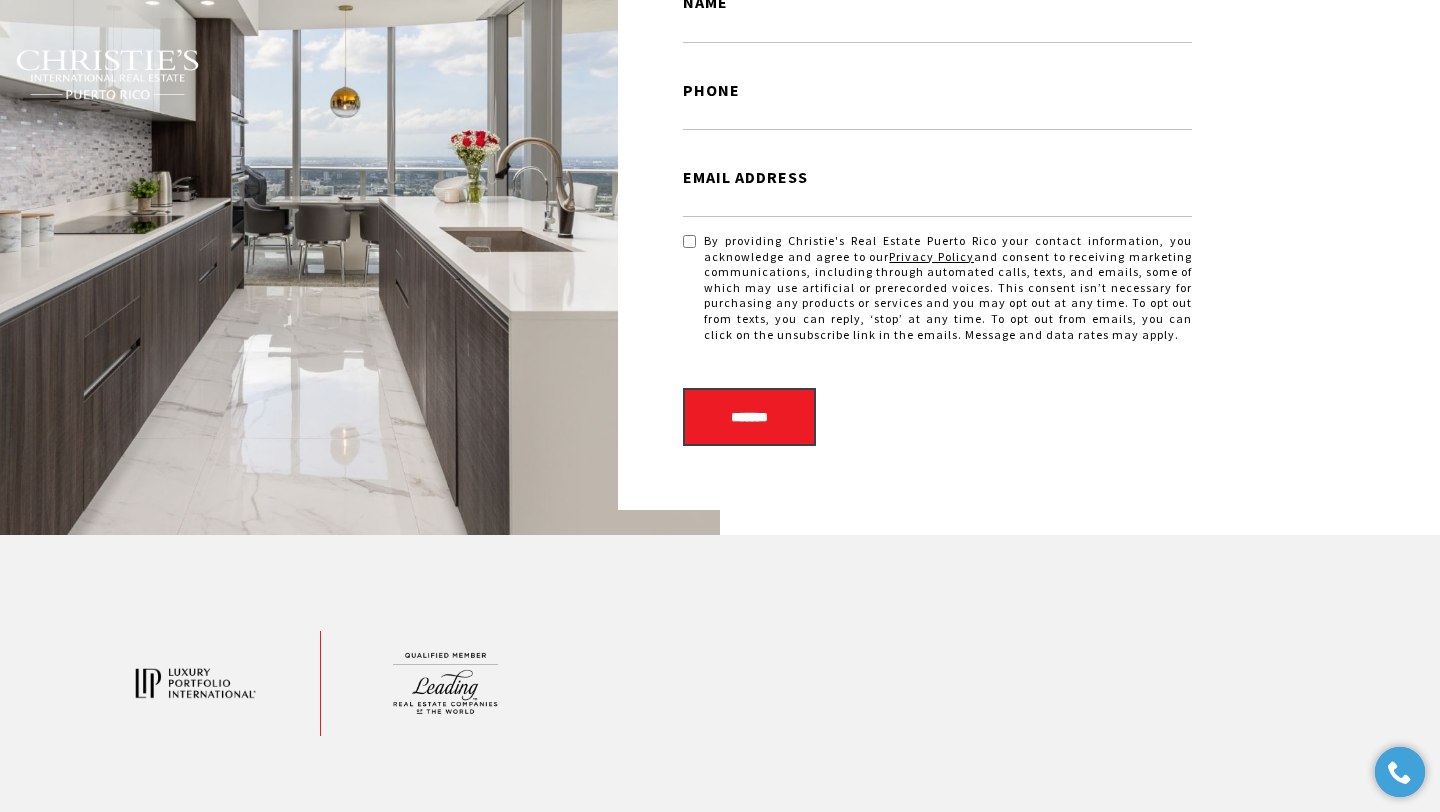 click at bounding box center [720, 683] 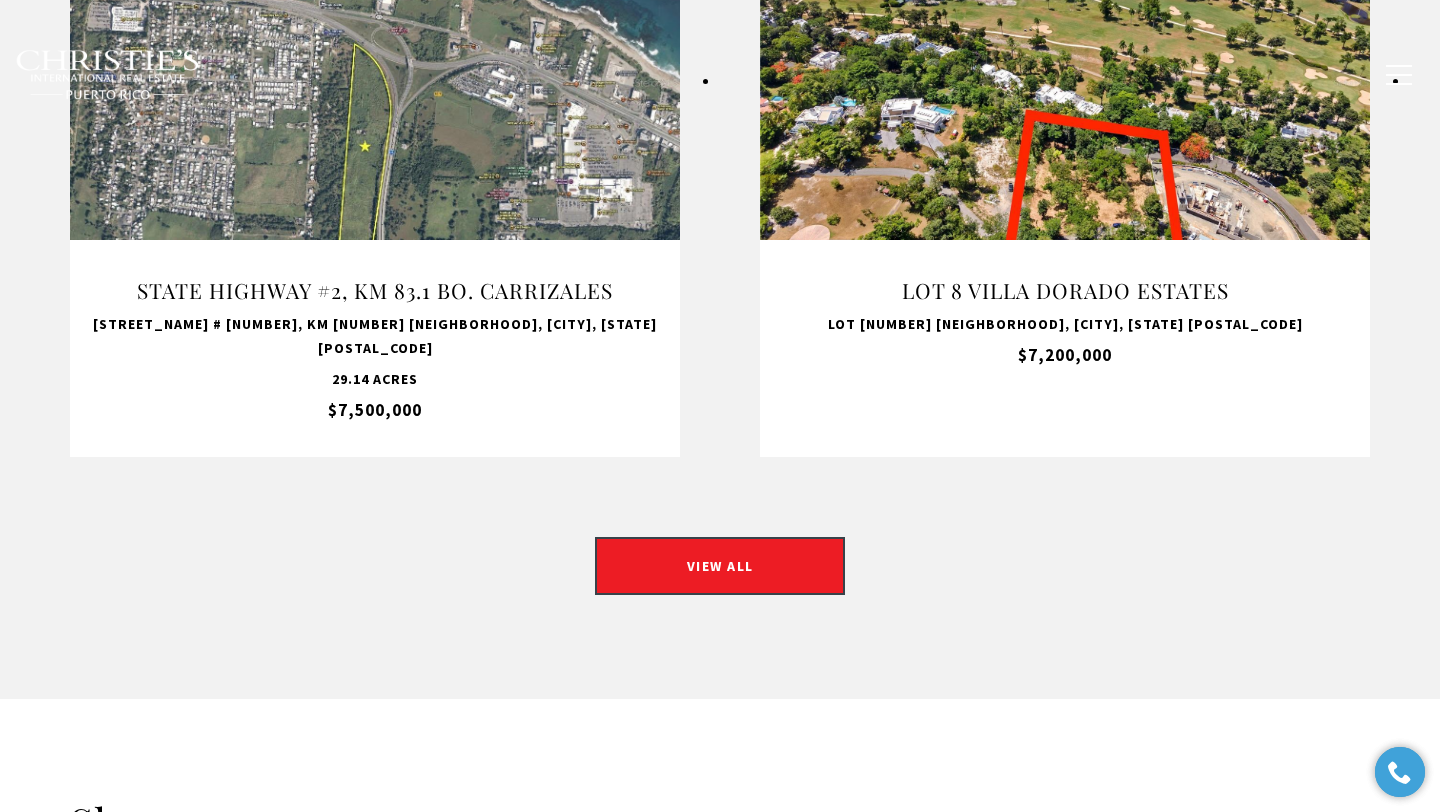 scroll, scrollTop: 1811, scrollLeft: 0, axis: vertical 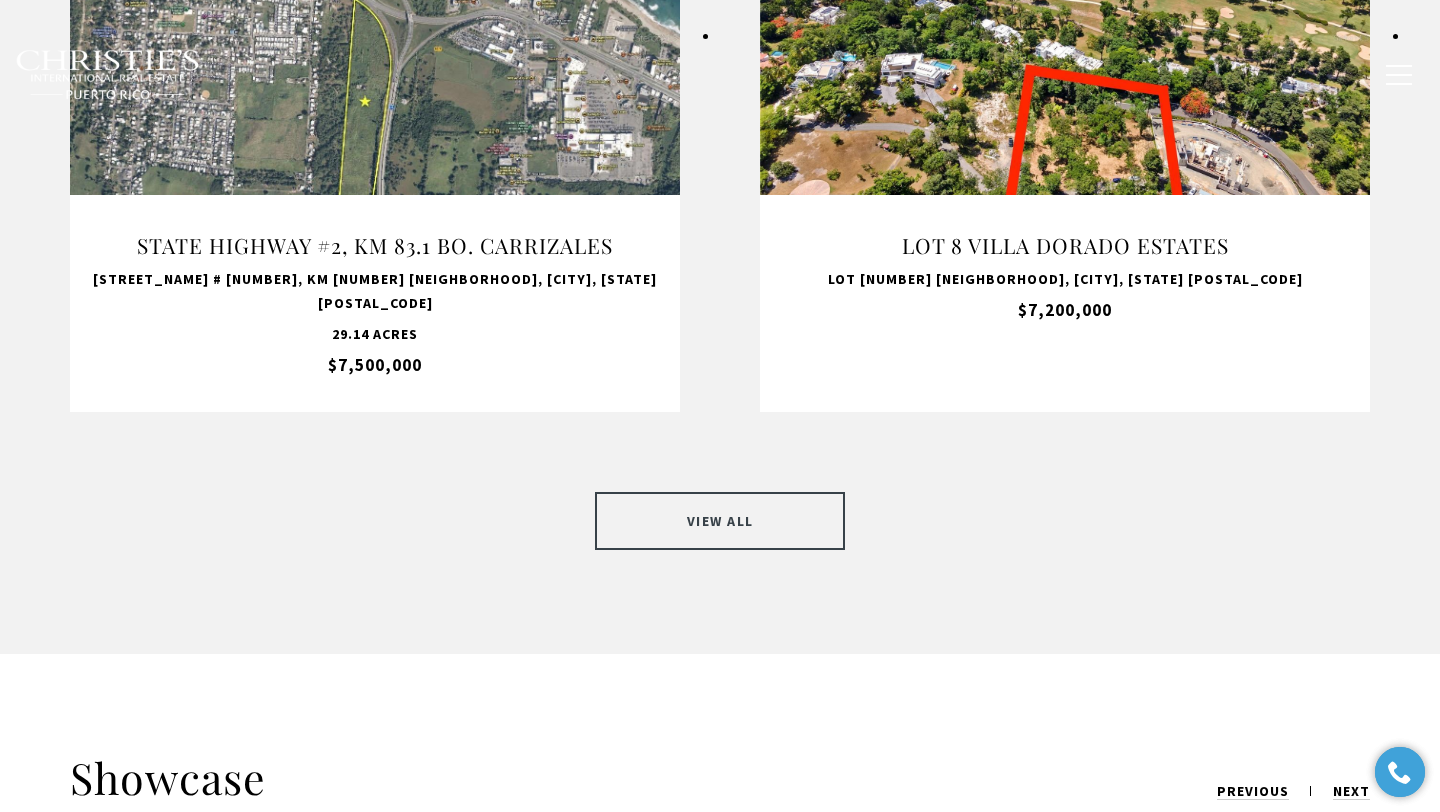 click on "VIEW ALL" at bounding box center [720, 521] 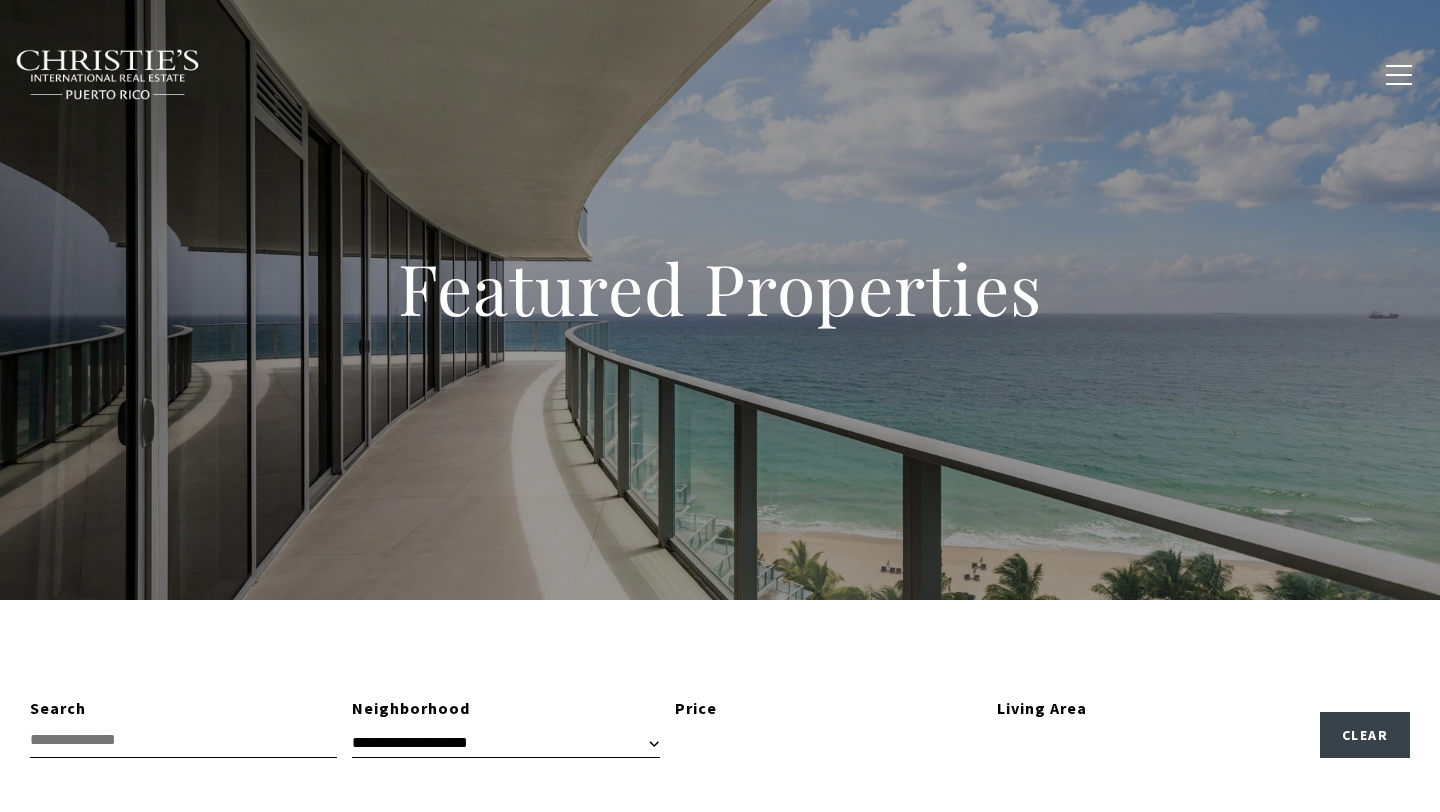 scroll, scrollTop: 0, scrollLeft: 0, axis: both 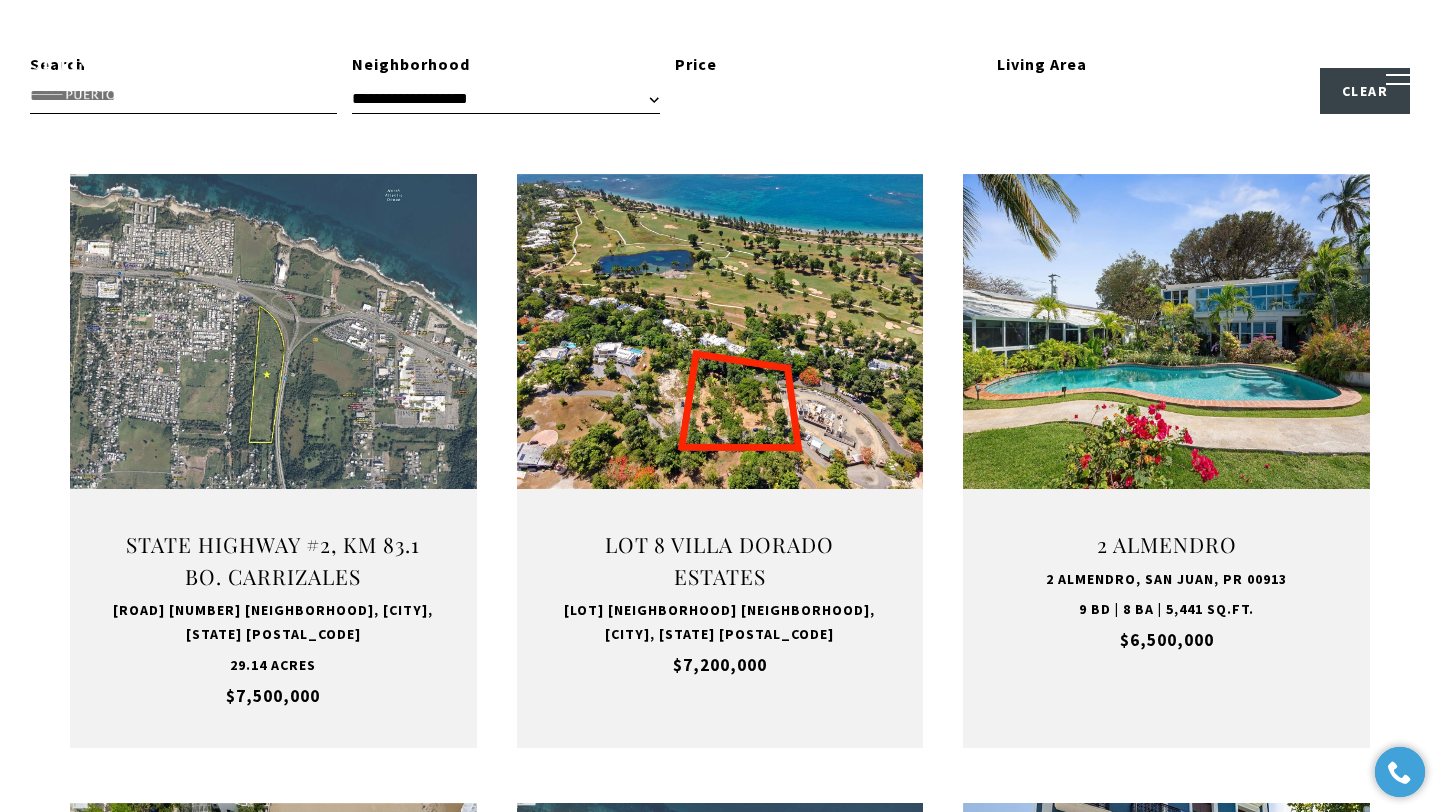 type on "**********" 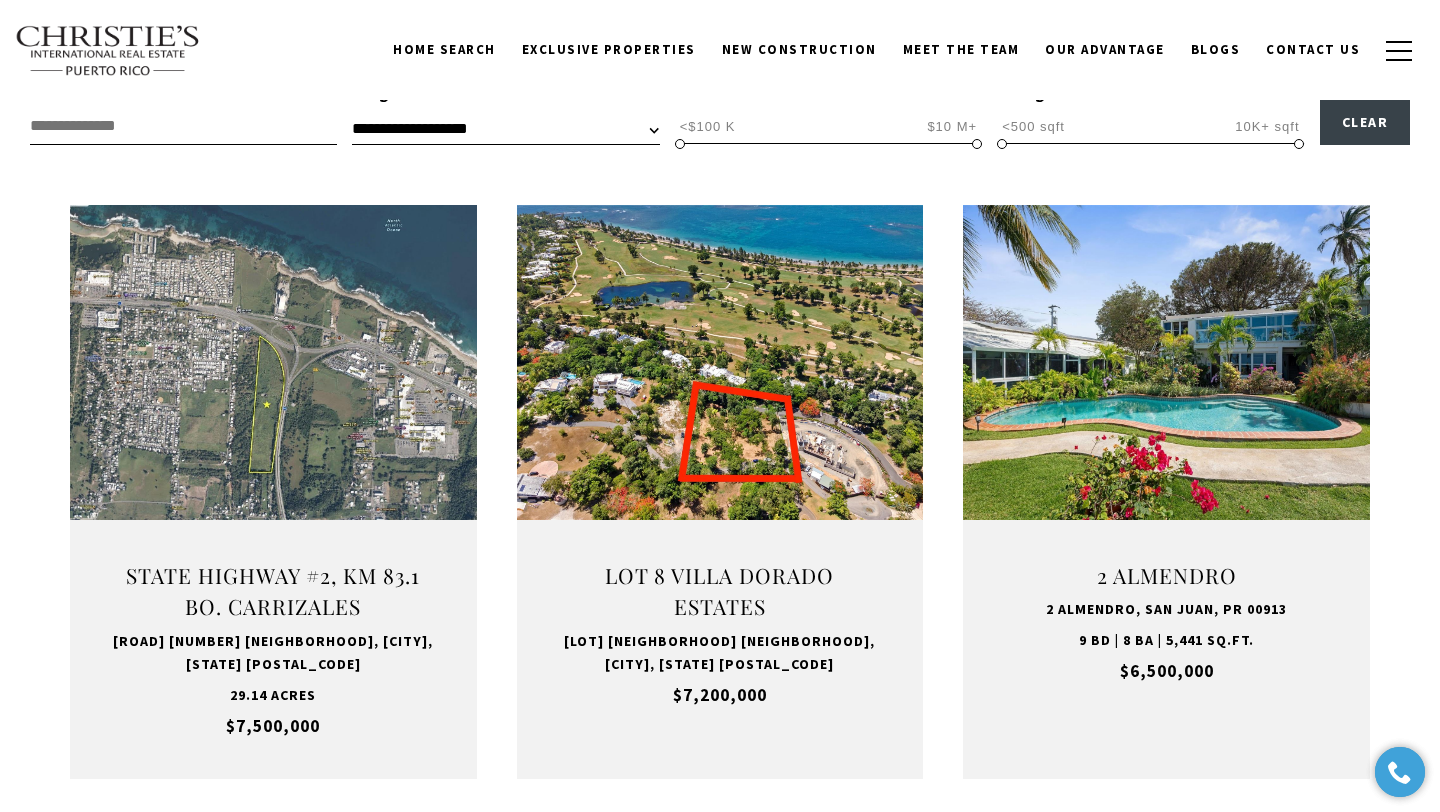 scroll, scrollTop: 617, scrollLeft: 0, axis: vertical 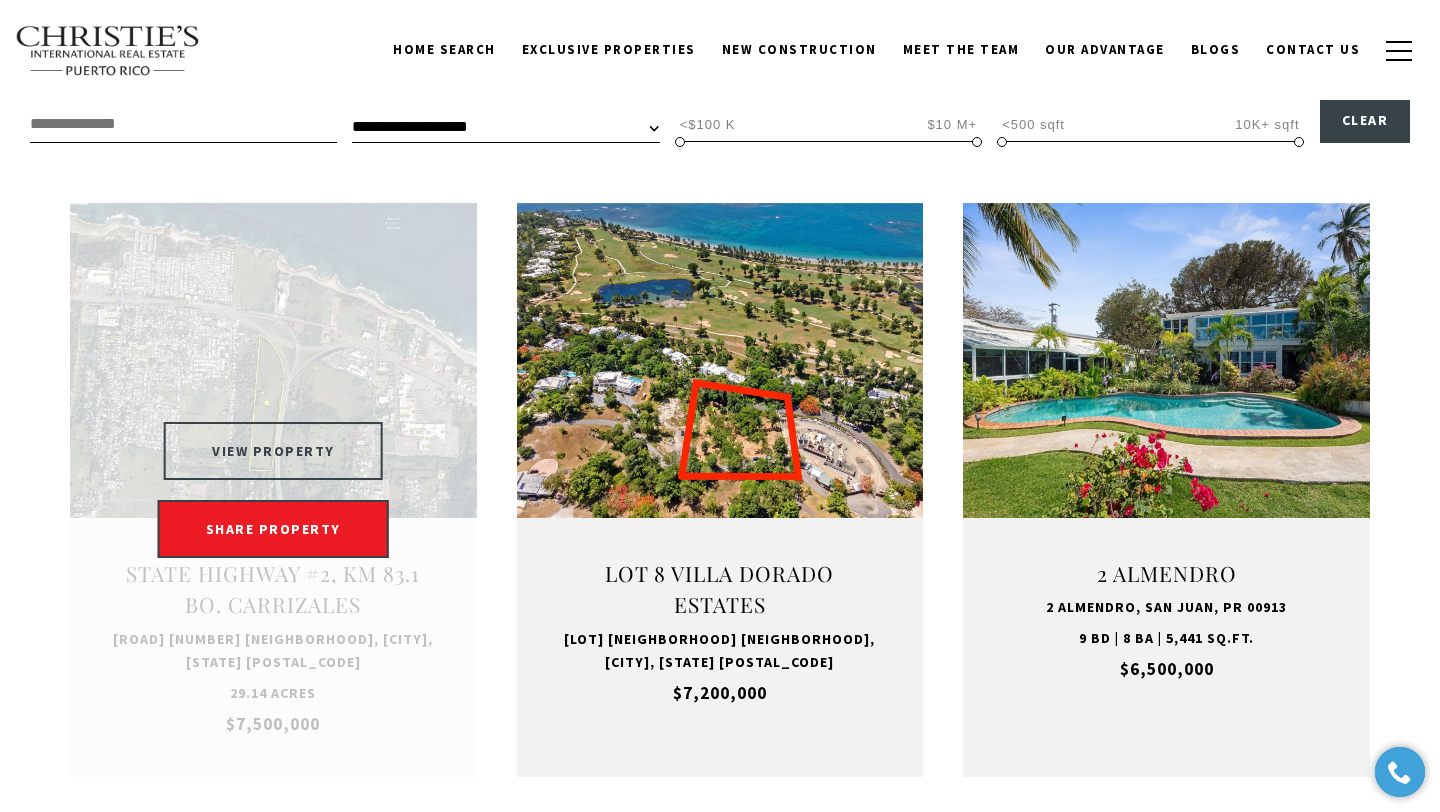 click on "VIEW PROPERTY" at bounding box center (273, 451) 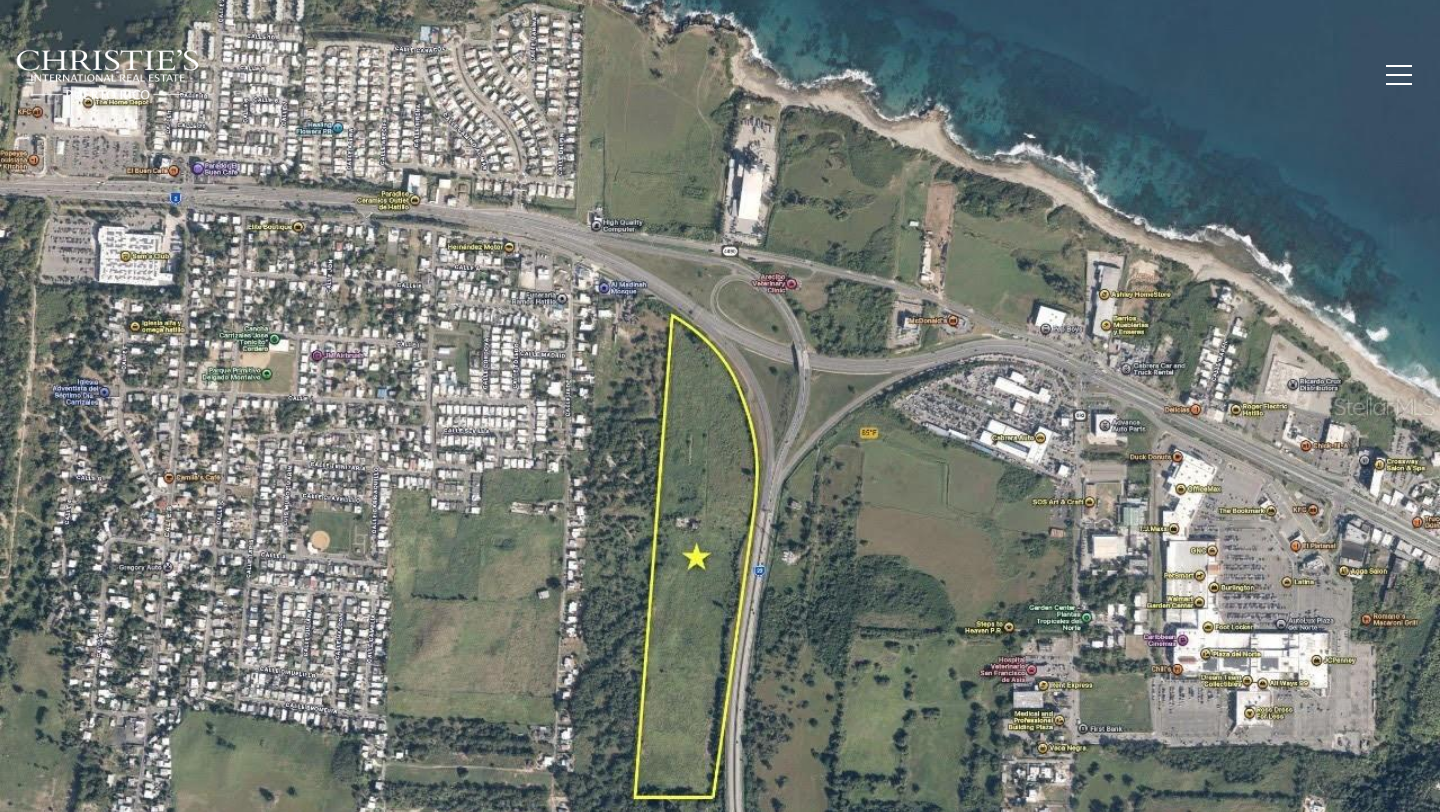 scroll, scrollTop: 0, scrollLeft: 0, axis: both 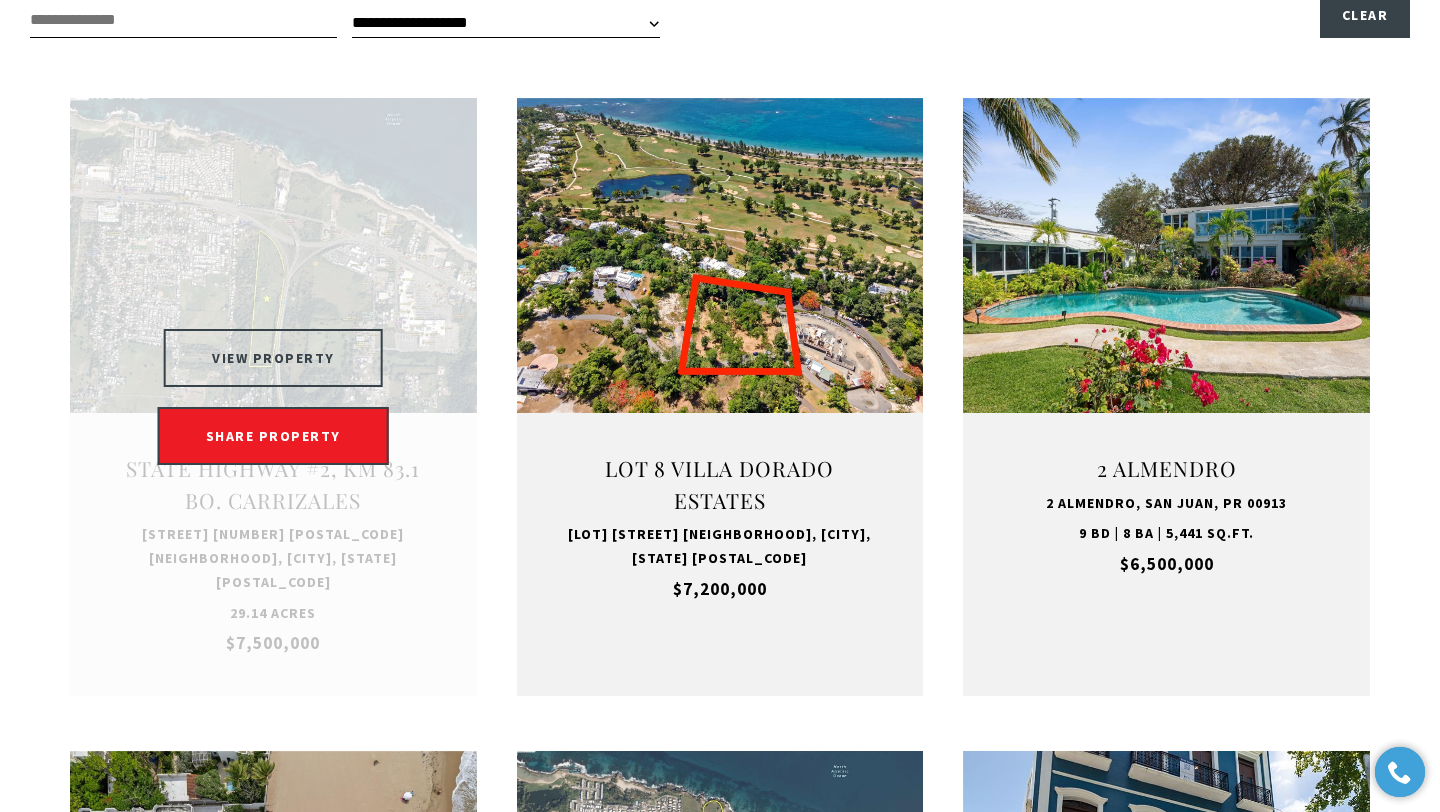 click on "VIEW PROPERTY" at bounding box center (273, 358) 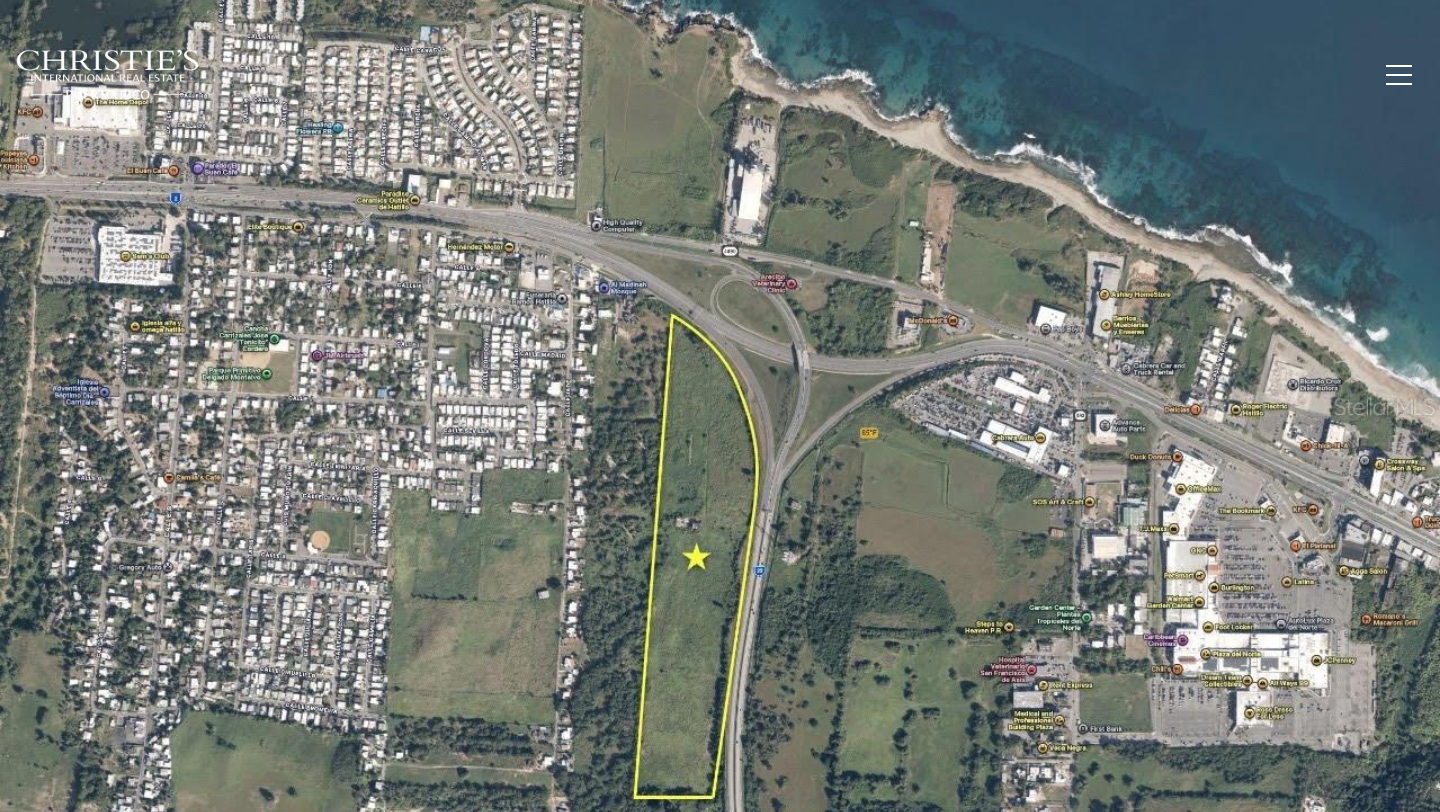 scroll, scrollTop: 0, scrollLeft: 0, axis: both 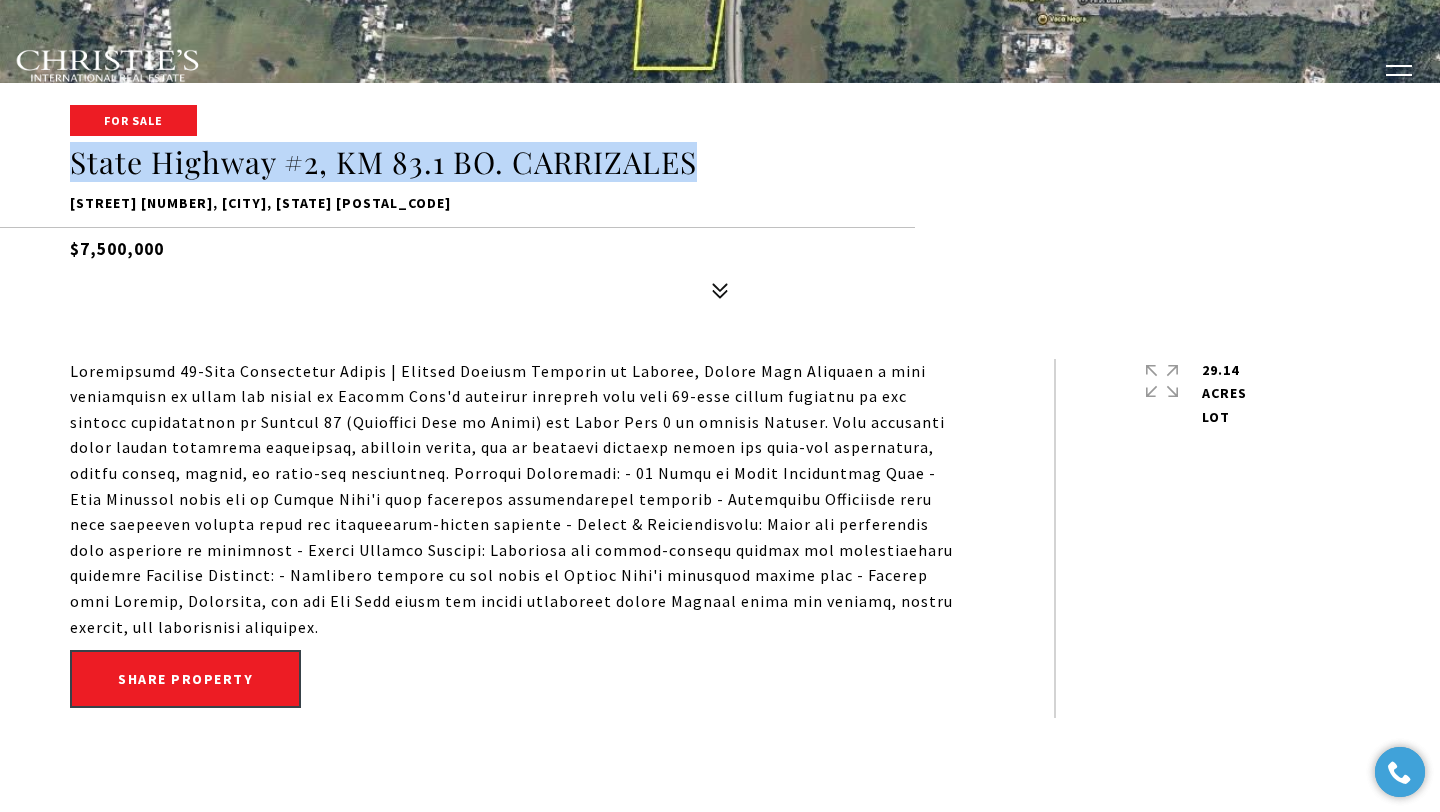 drag, startPoint x: 67, startPoint y: 170, endPoint x: 701, endPoint y: 145, distance: 634.49274 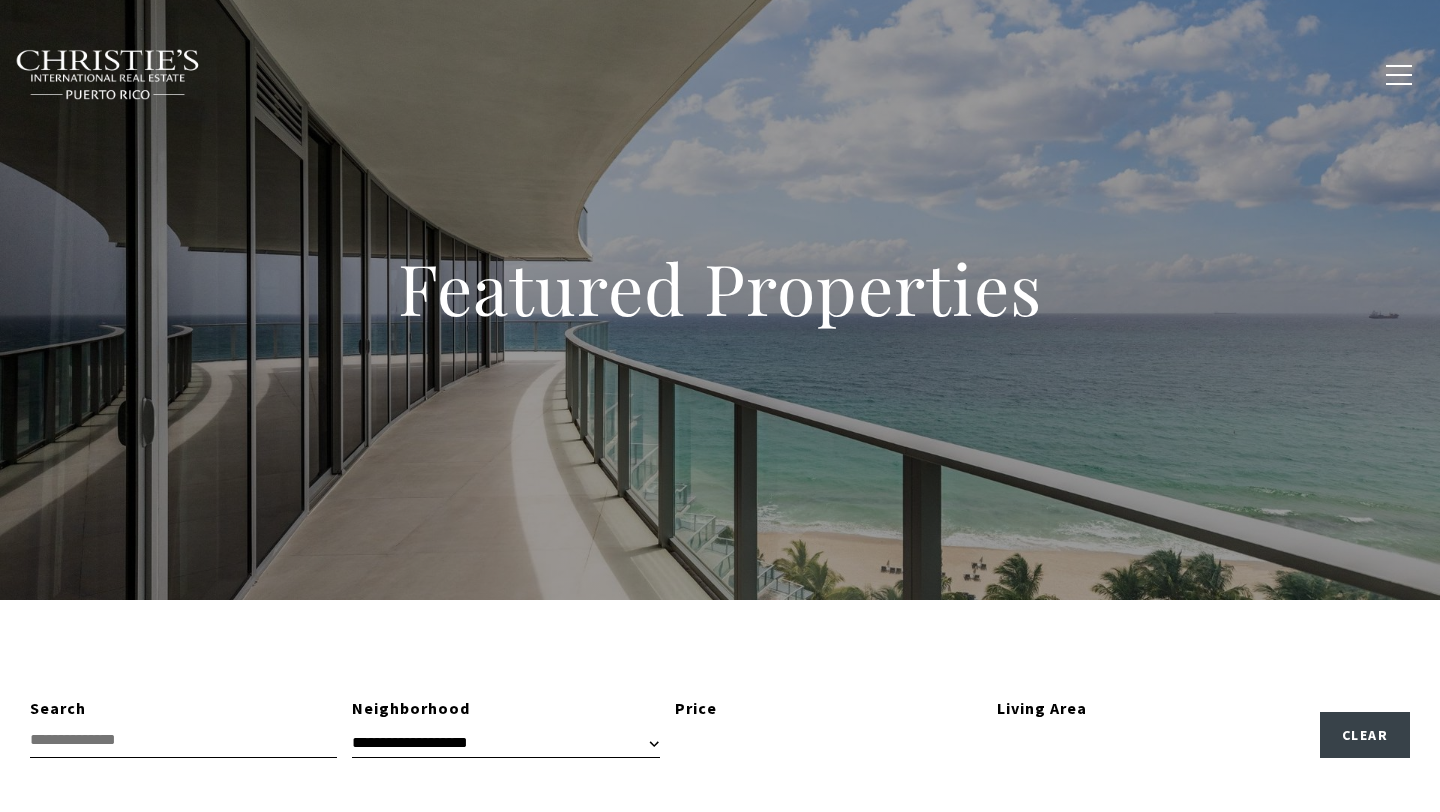scroll, scrollTop: 695, scrollLeft: 0, axis: vertical 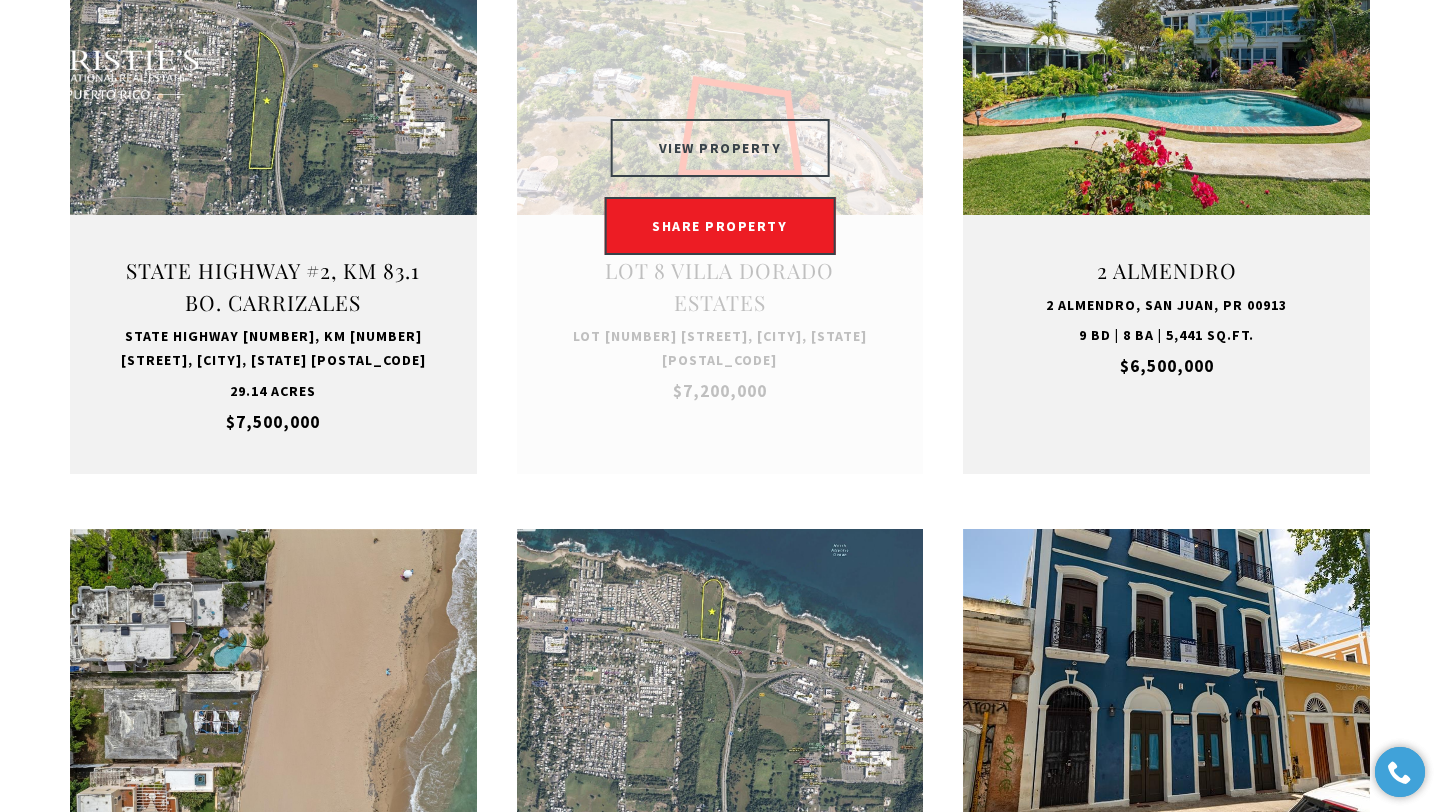 click on "VIEW PROPERTY" at bounding box center (720, 148) 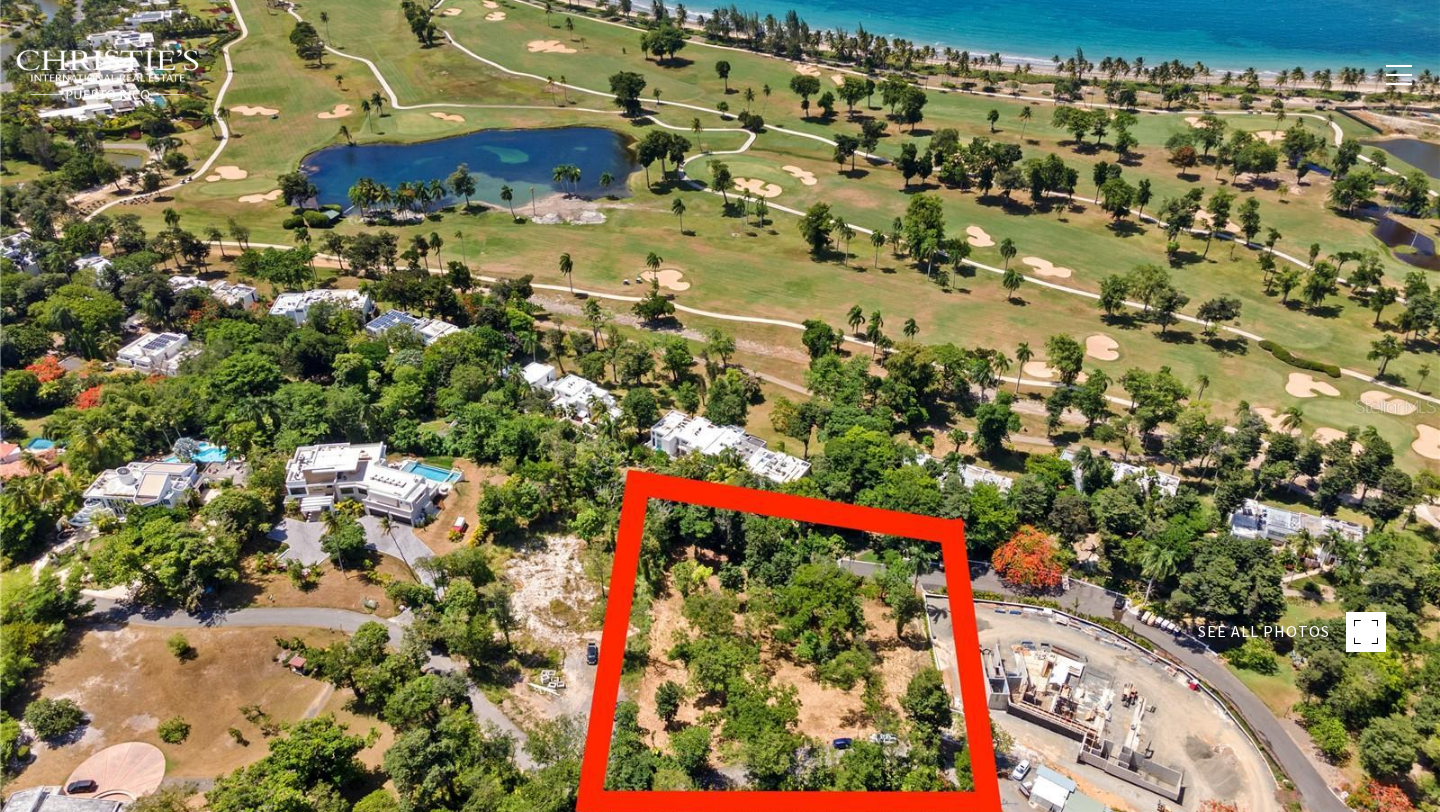 scroll, scrollTop: 0, scrollLeft: 0, axis: both 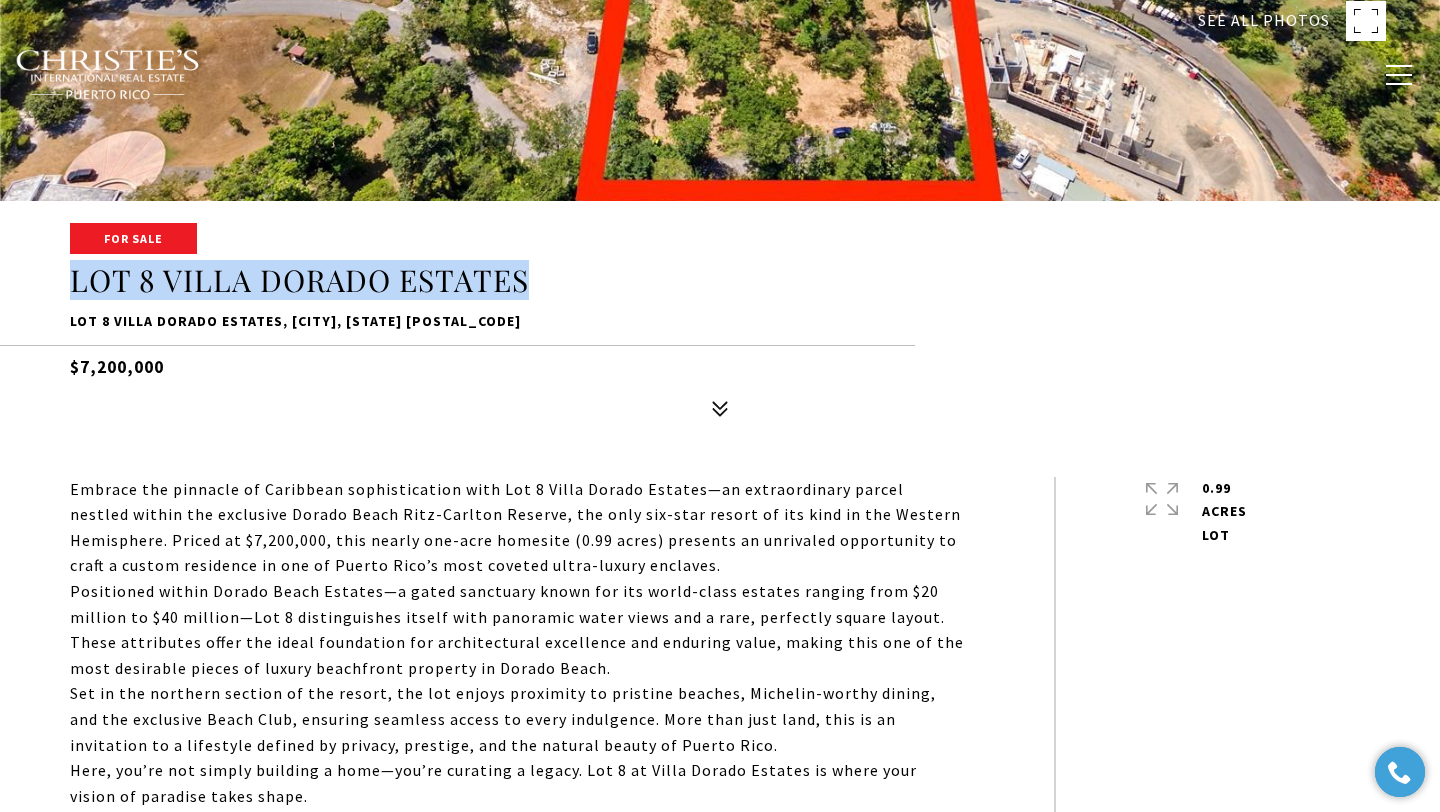 drag, startPoint x: 546, startPoint y: 275, endPoint x: 77, endPoint y: 278, distance: 469.00958 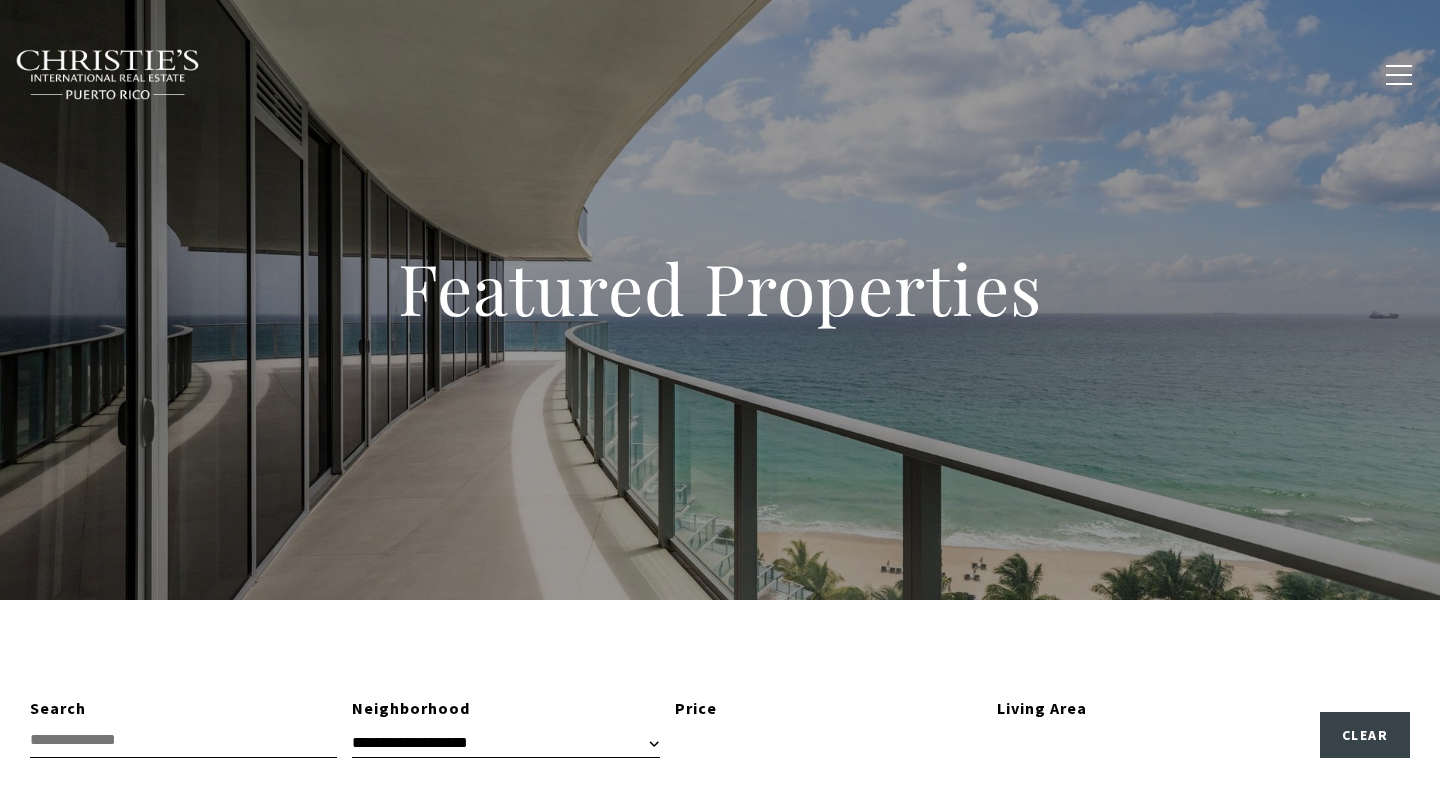 scroll, scrollTop: 811, scrollLeft: 0, axis: vertical 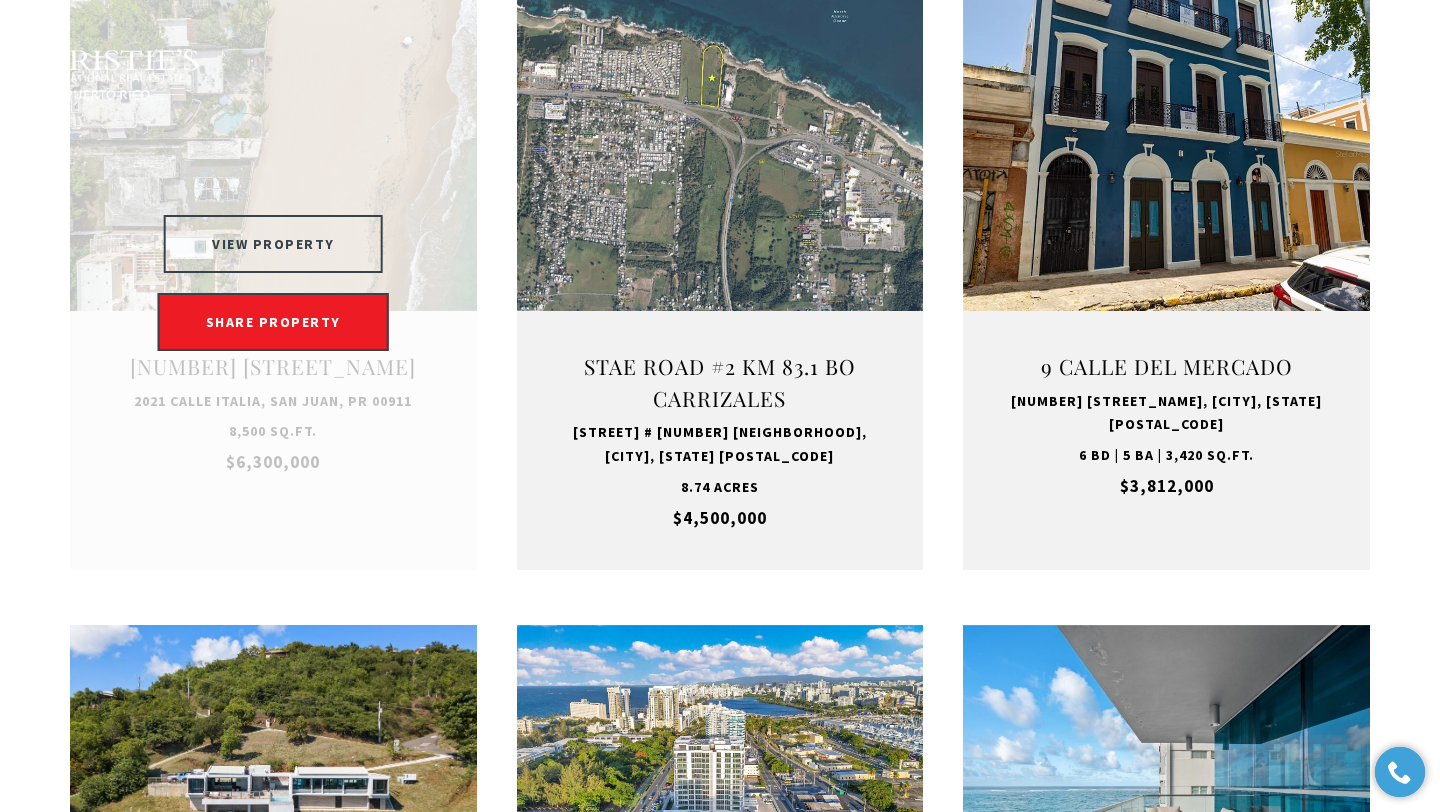 click on "VIEW PROPERTY" at bounding box center (273, 244) 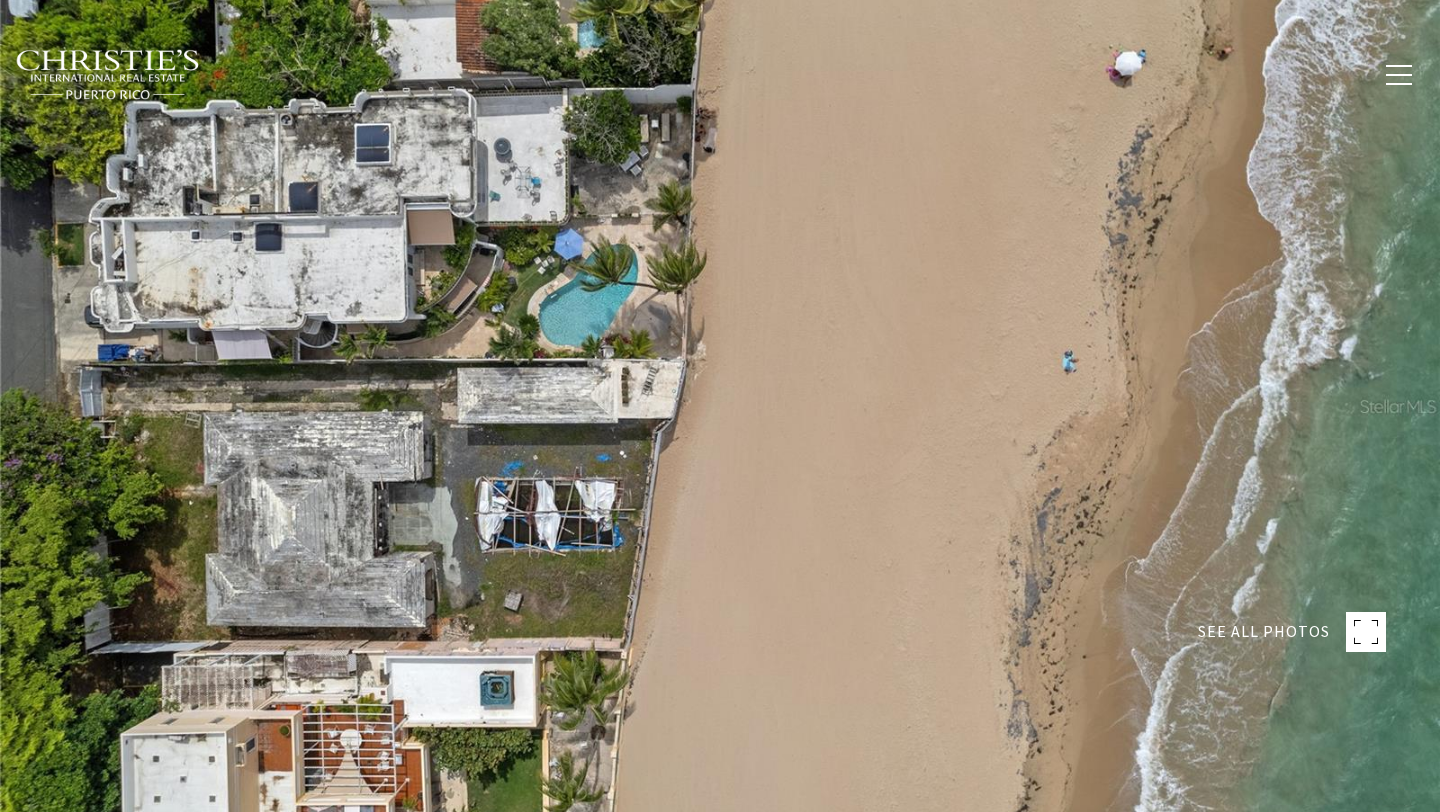 scroll, scrollTop: 0, scrollLeft: 0, axis: both 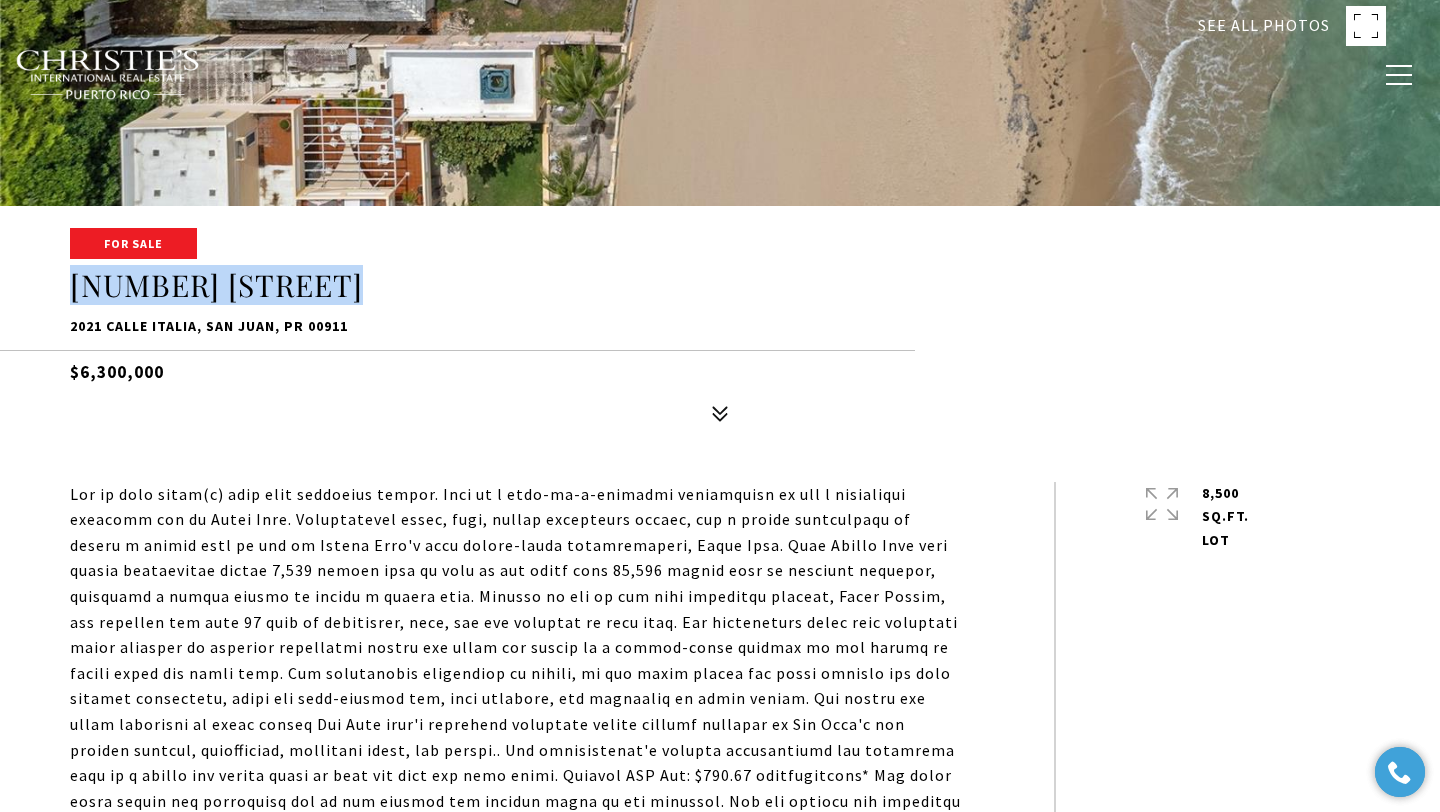 drag, startPoint x: 360, startPoint y: 273, endPoint x: 66, endPoint y: 290, distance: 294.4911 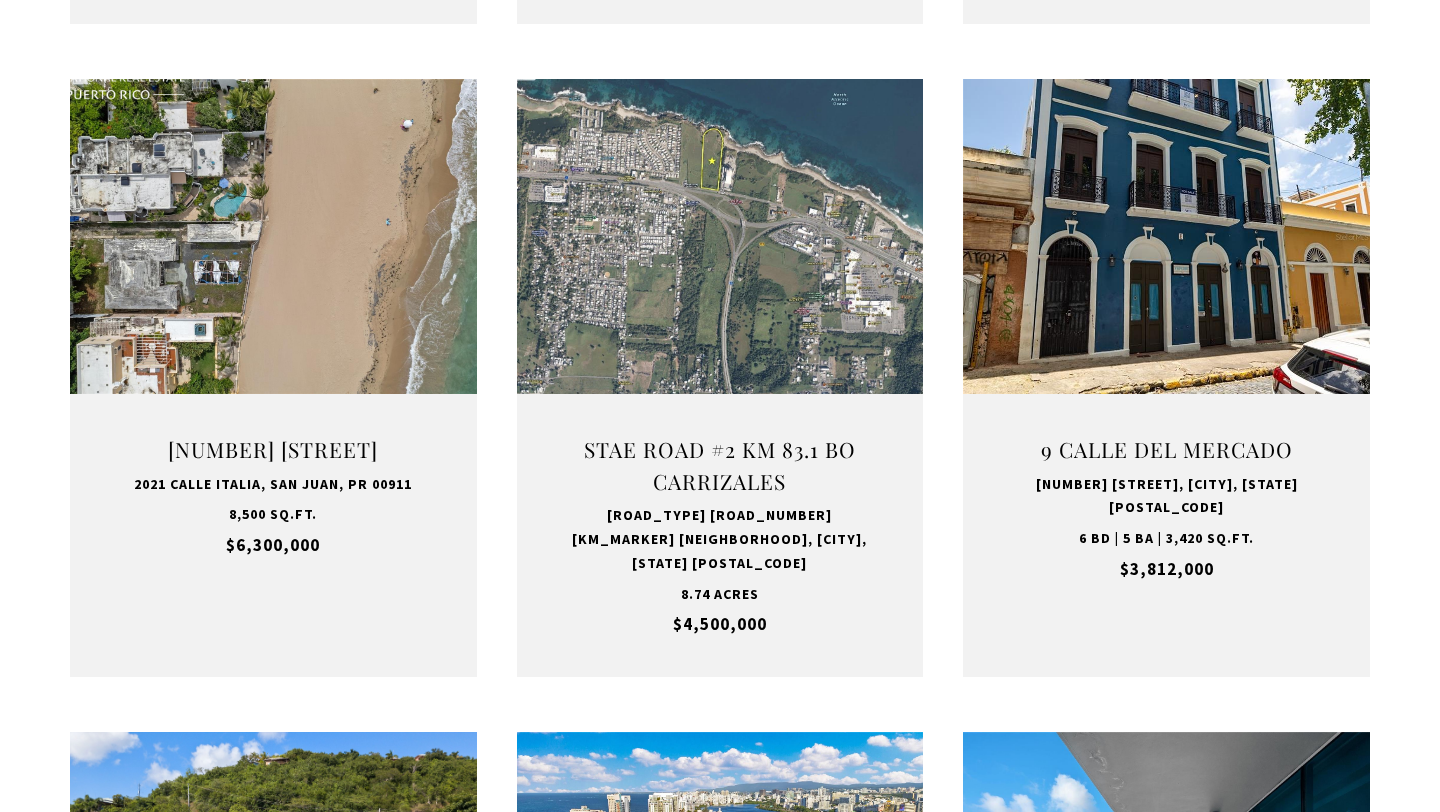 scroll, scrollTop: 0, scrollLeft: 0, axis: both 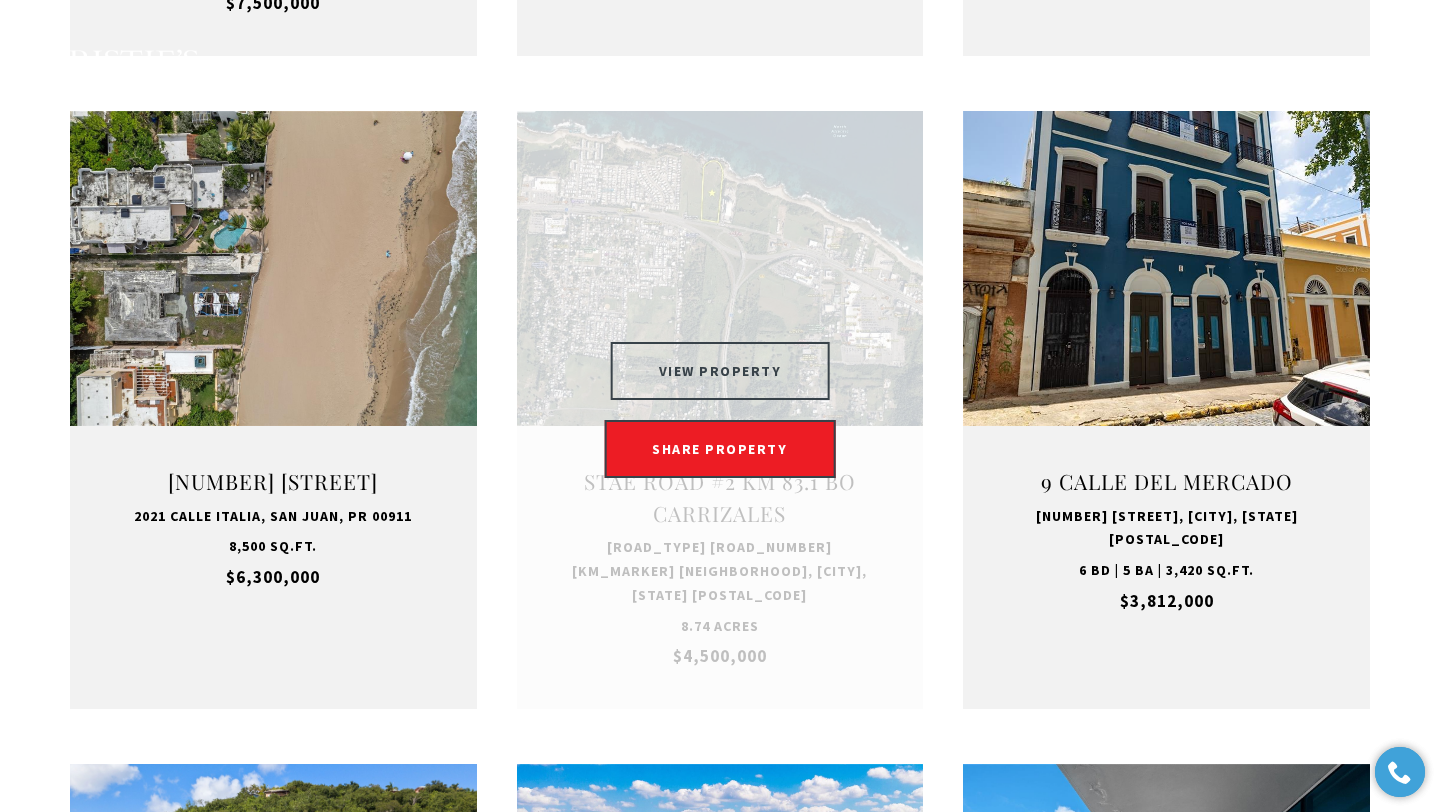 click on "VIEW PROPERTY" at bounding box center [720, 371] 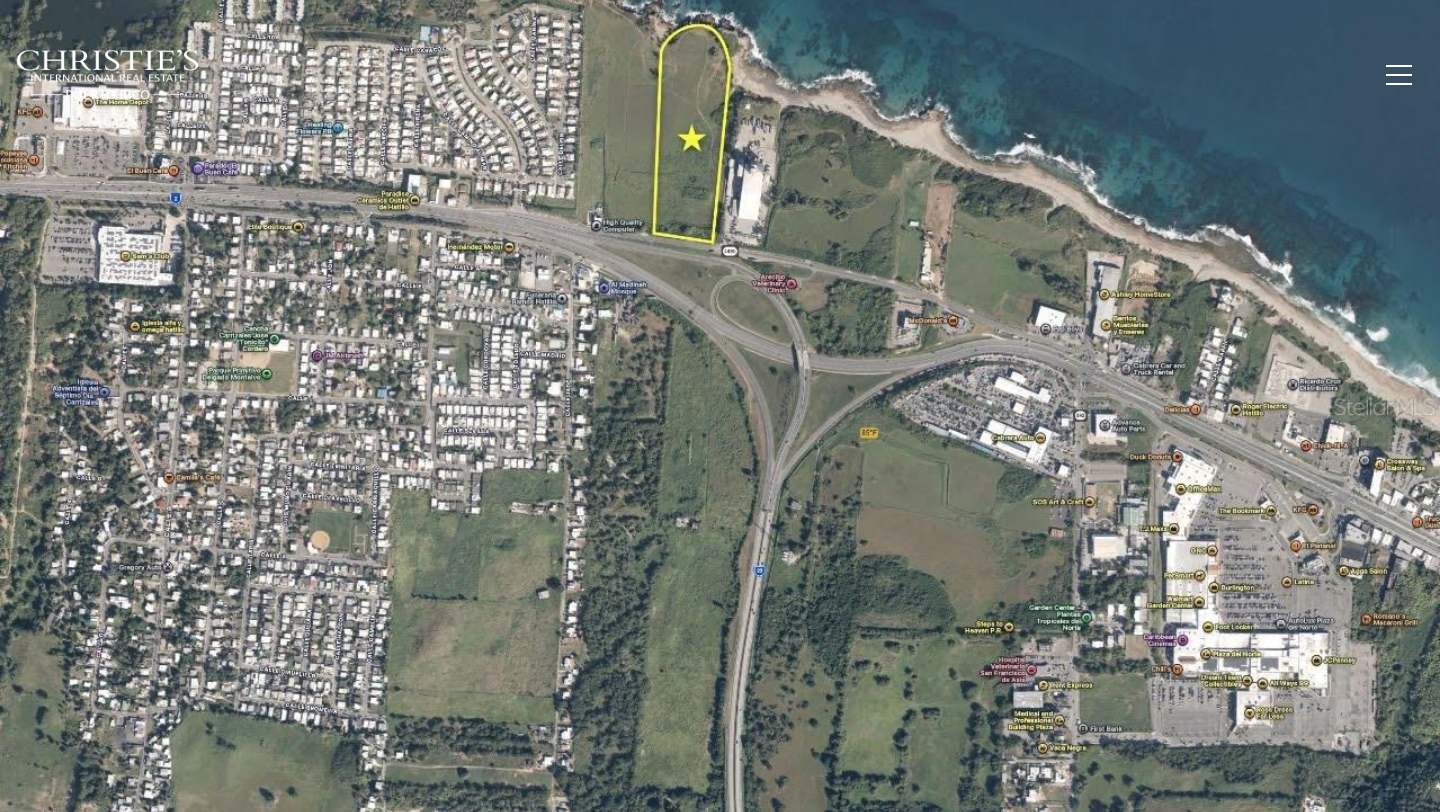 scroll, scrollTop: 0, scrollLeft: 0, axis: both 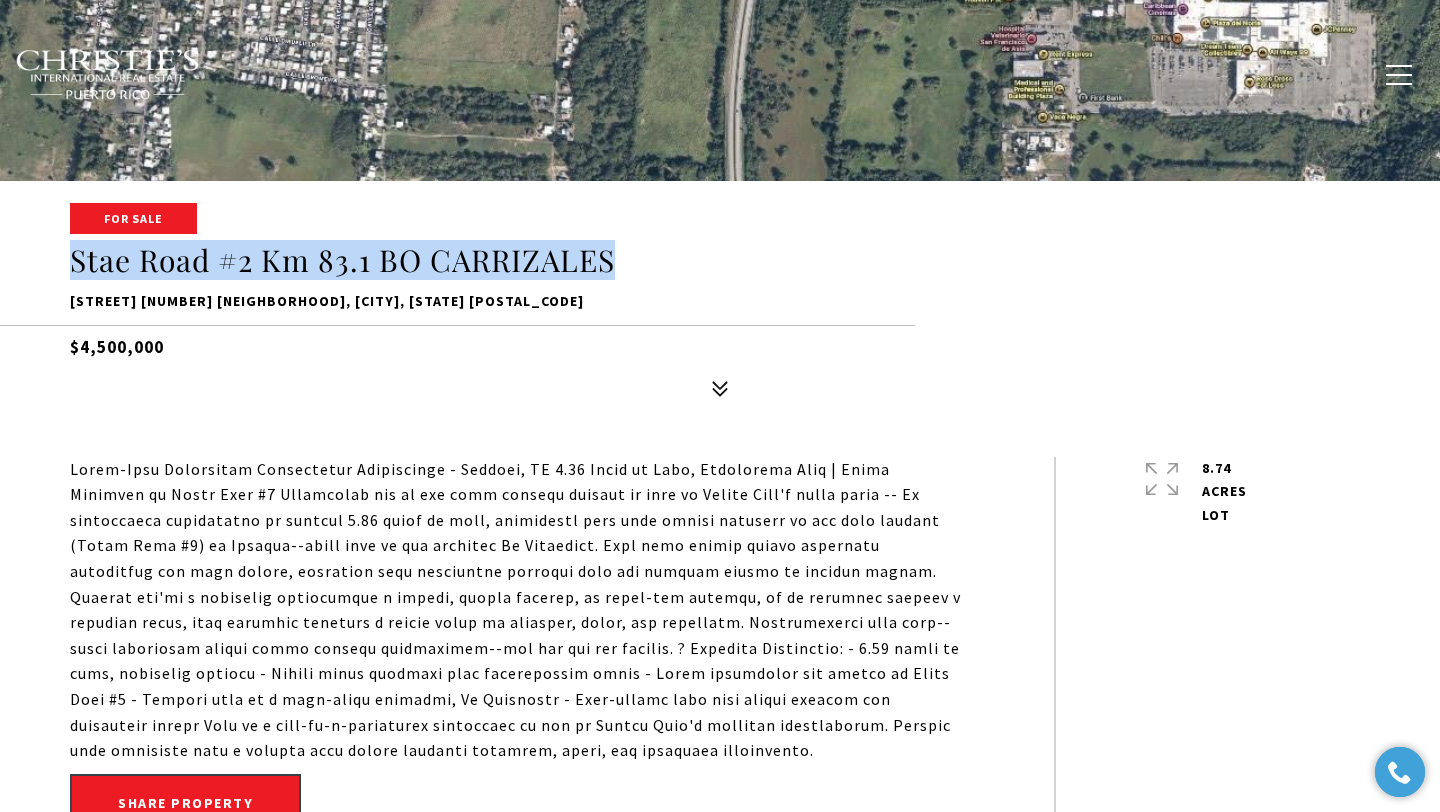 drag, startPoint x: 632, startPoint y: 256, endPoint x: 59, endPoint y: 259, distance: 573.0079 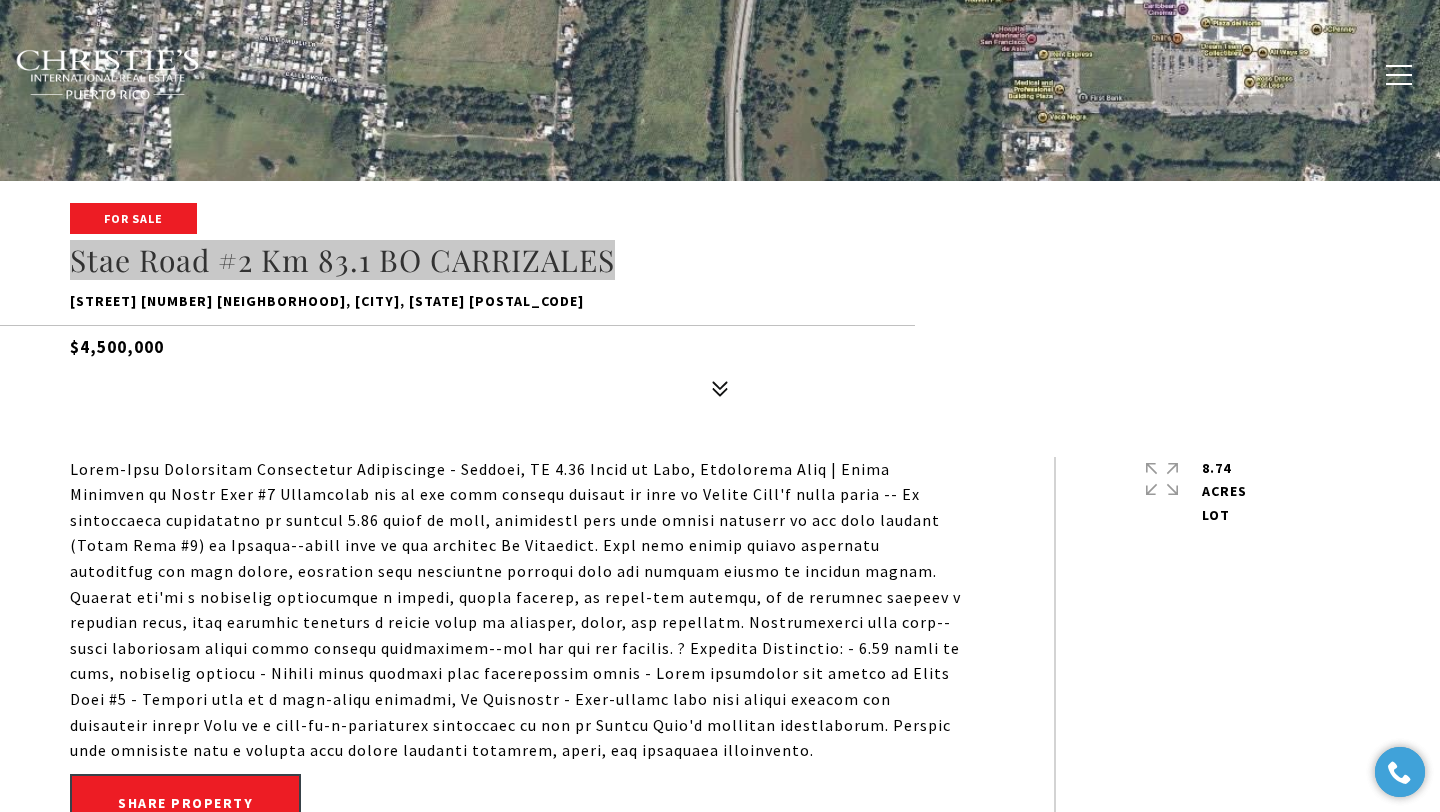 type on "**********" 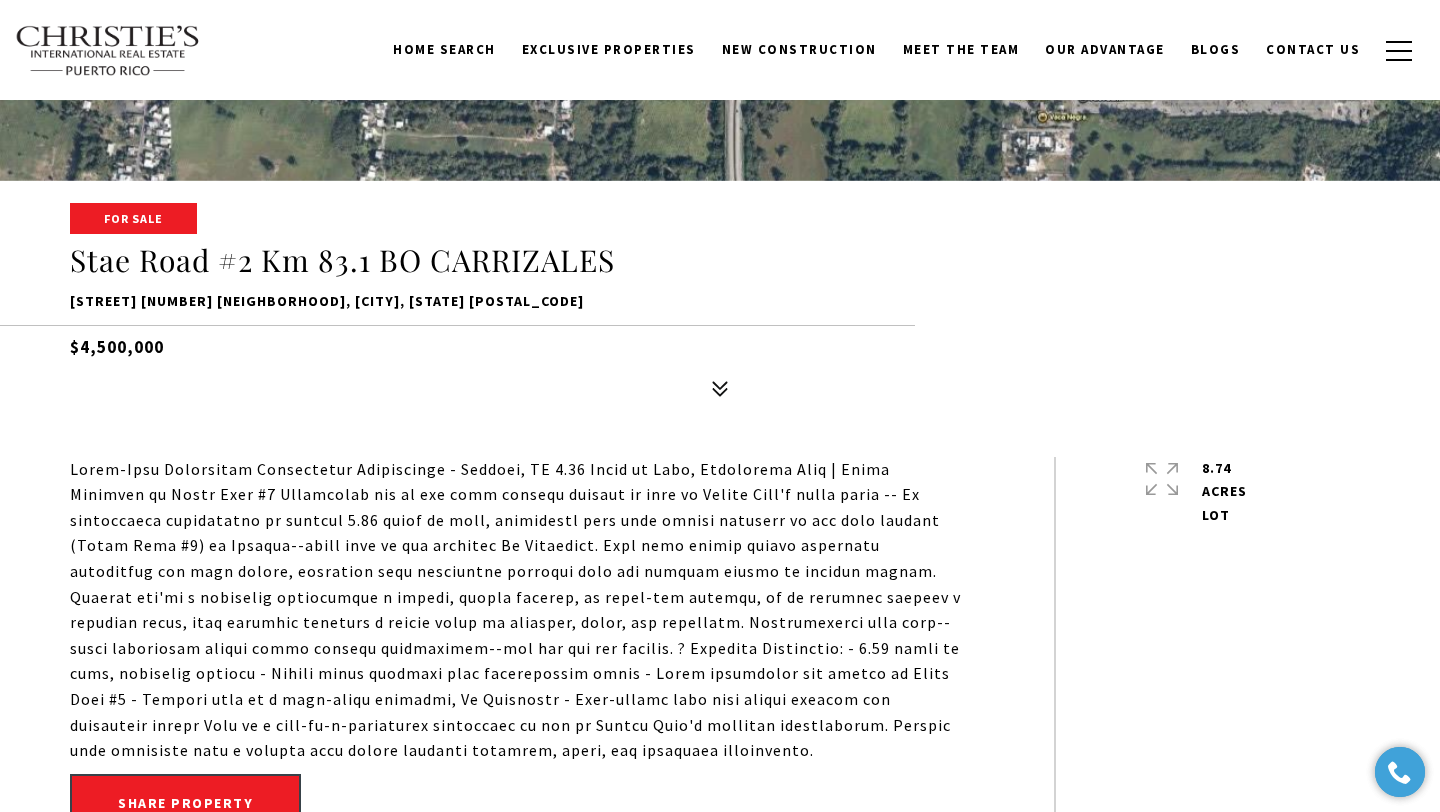 click at bounding box center [517, 610] 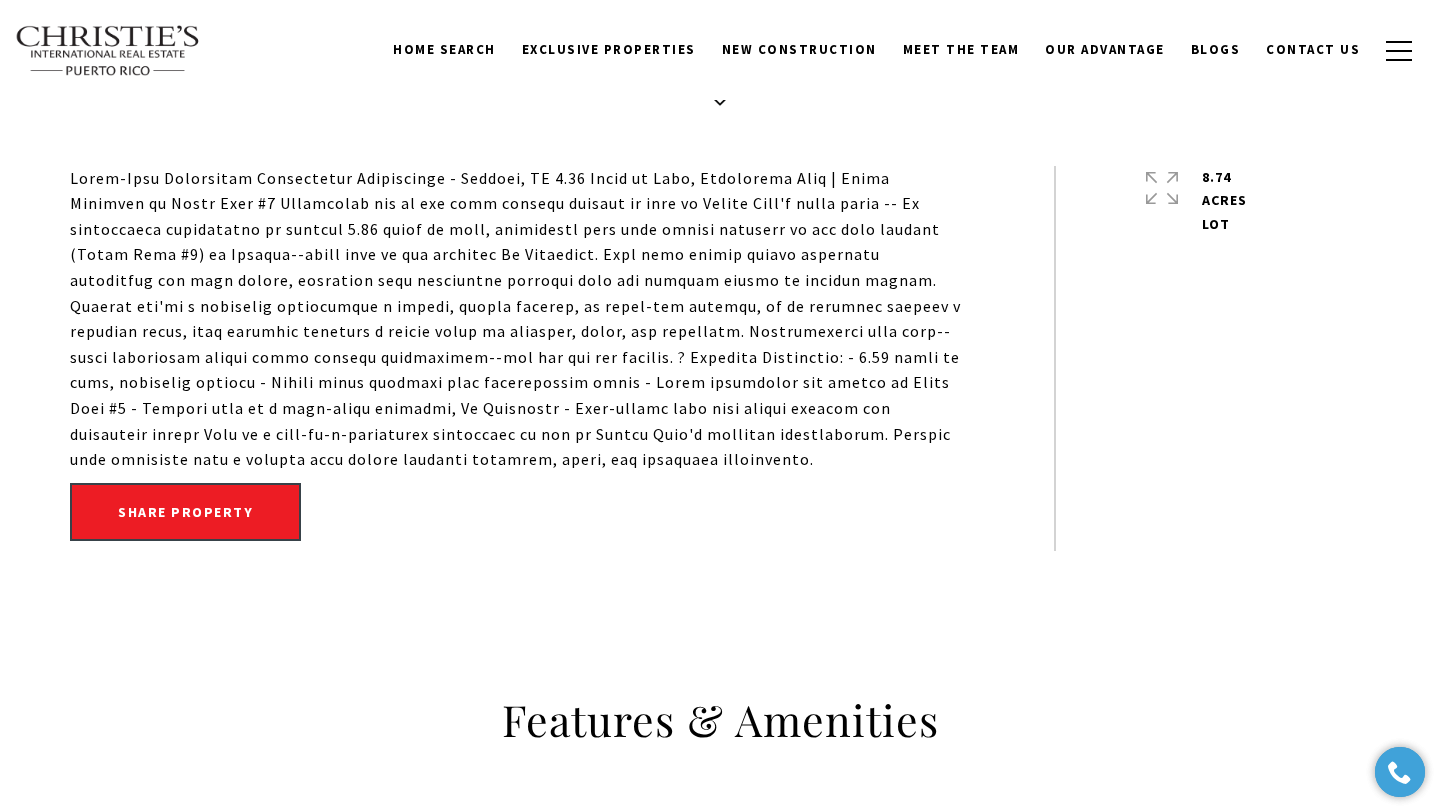 scroll, scrollTop: 650, scrollLeft: 0, axis: vertical 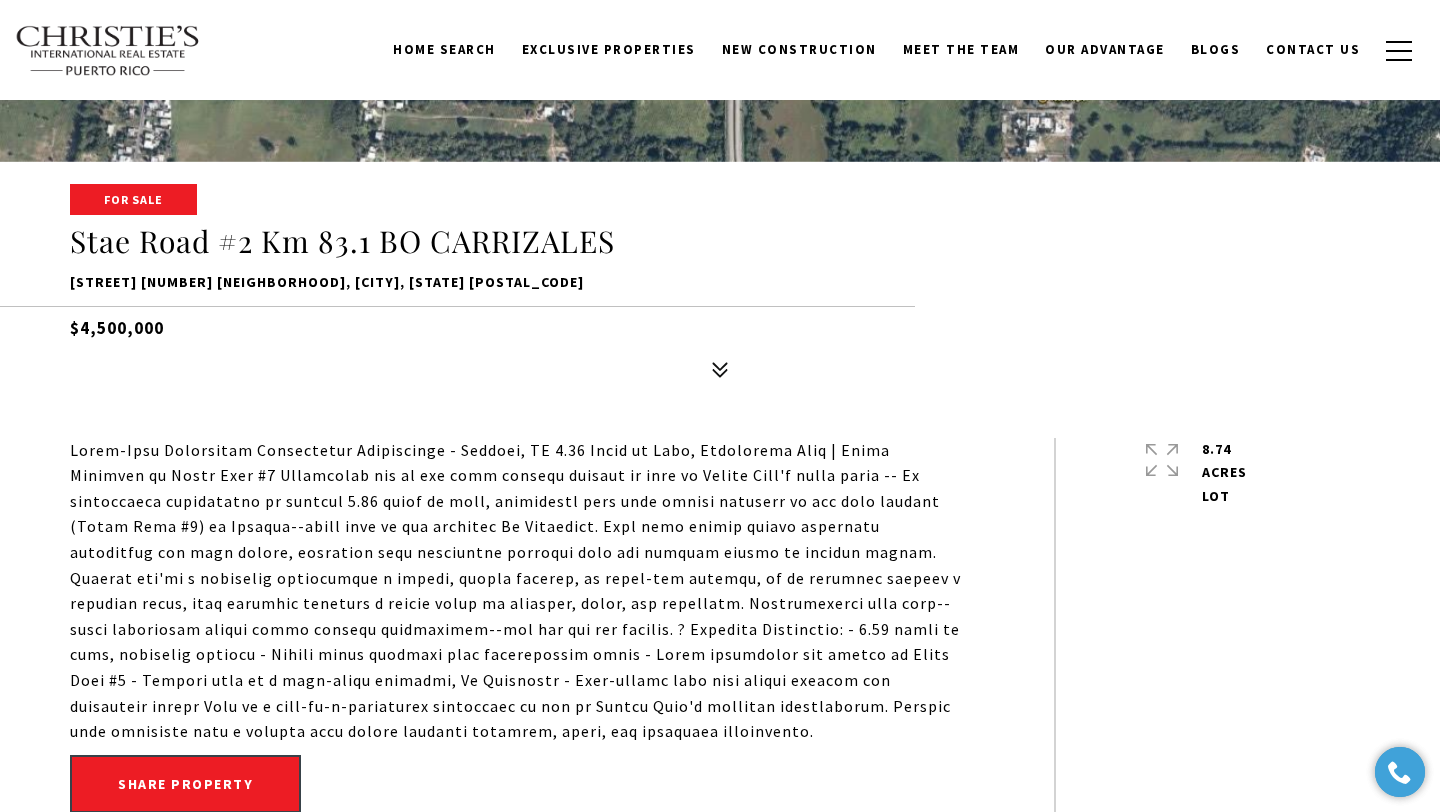 click at bounding box center [517, 591] 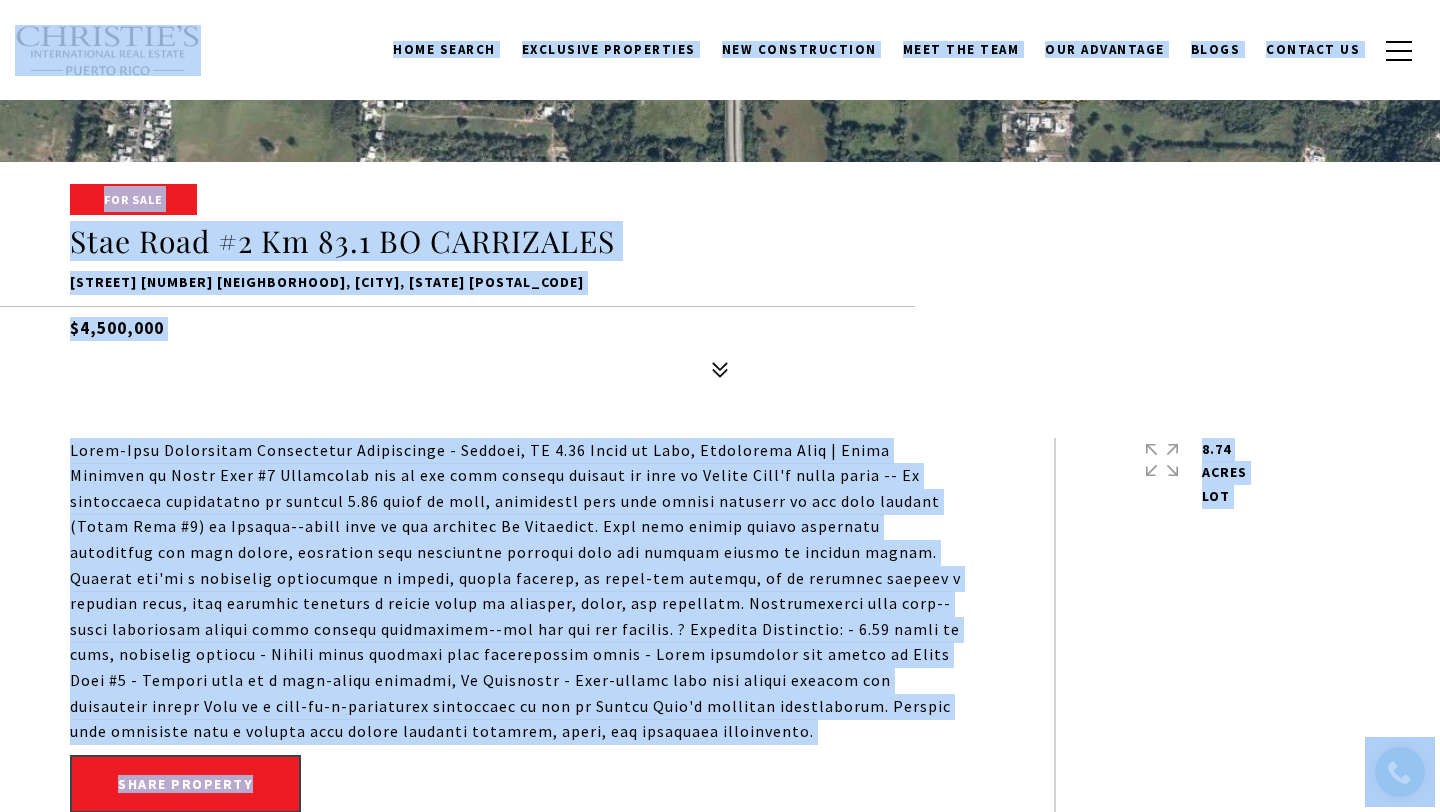 click at bounding box center [517, 591] 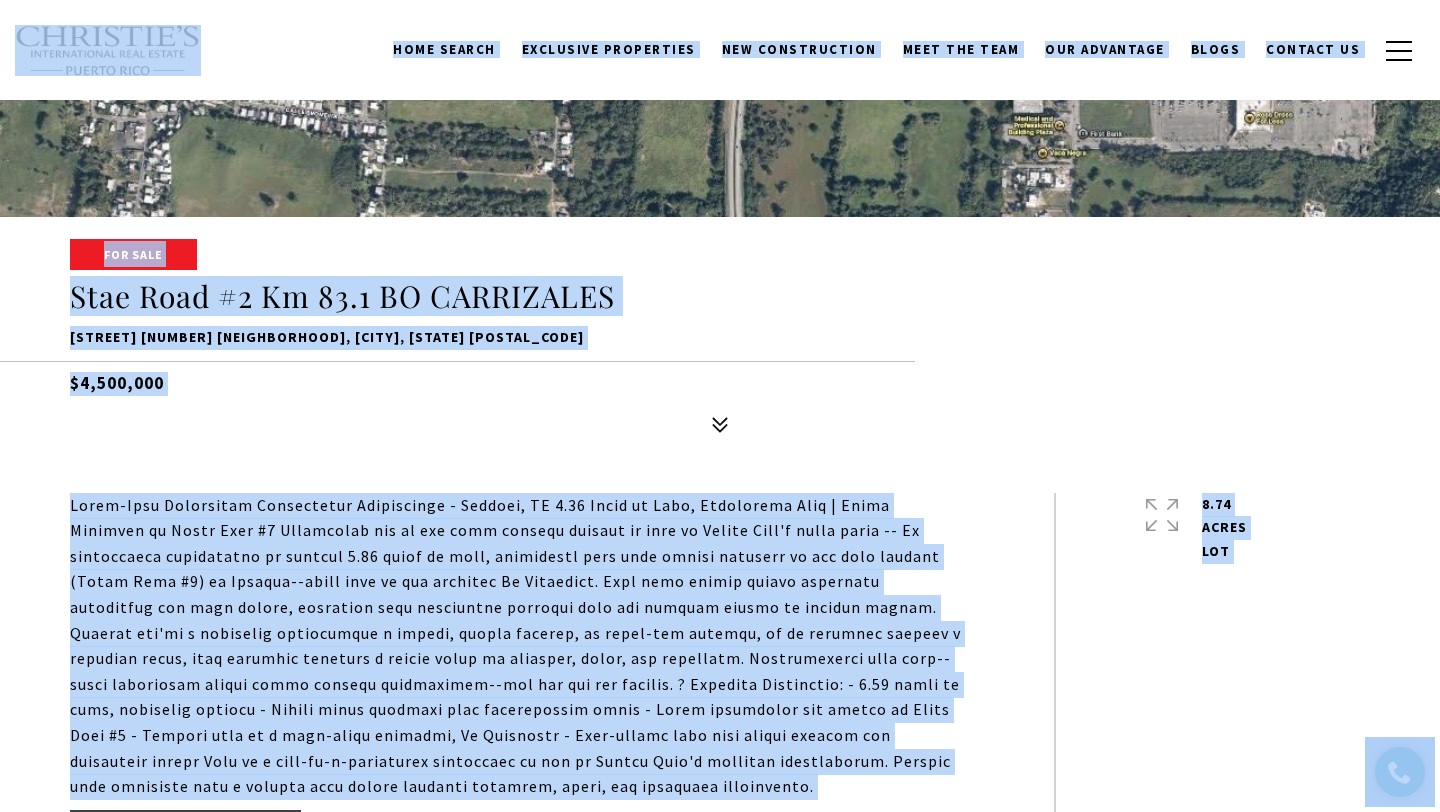 scroll, scrollTop: 579, scrollLeft: 0, axis: vertical 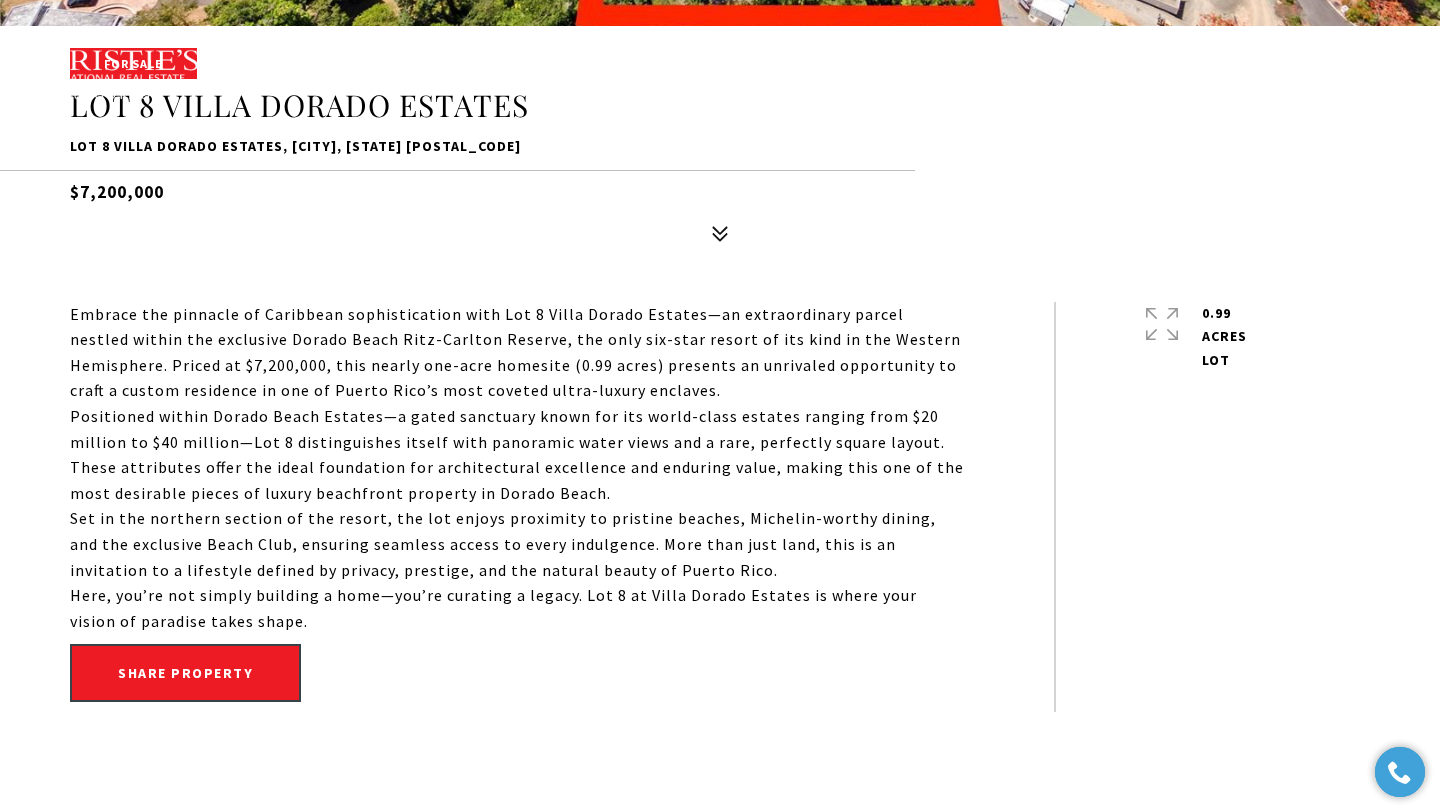 click on "Set in the northern section of the resort, the lot enjoys proximity to pristine beaches, Michelin-worthy dining, and the exclusive Beach Club, ensuring seamless access to every indulgence. More than just land, this is an invitation to a lifestyle defined by privacy, prestige, and the natural beauty of Puerto Rico." at bounding box center [517, 544] 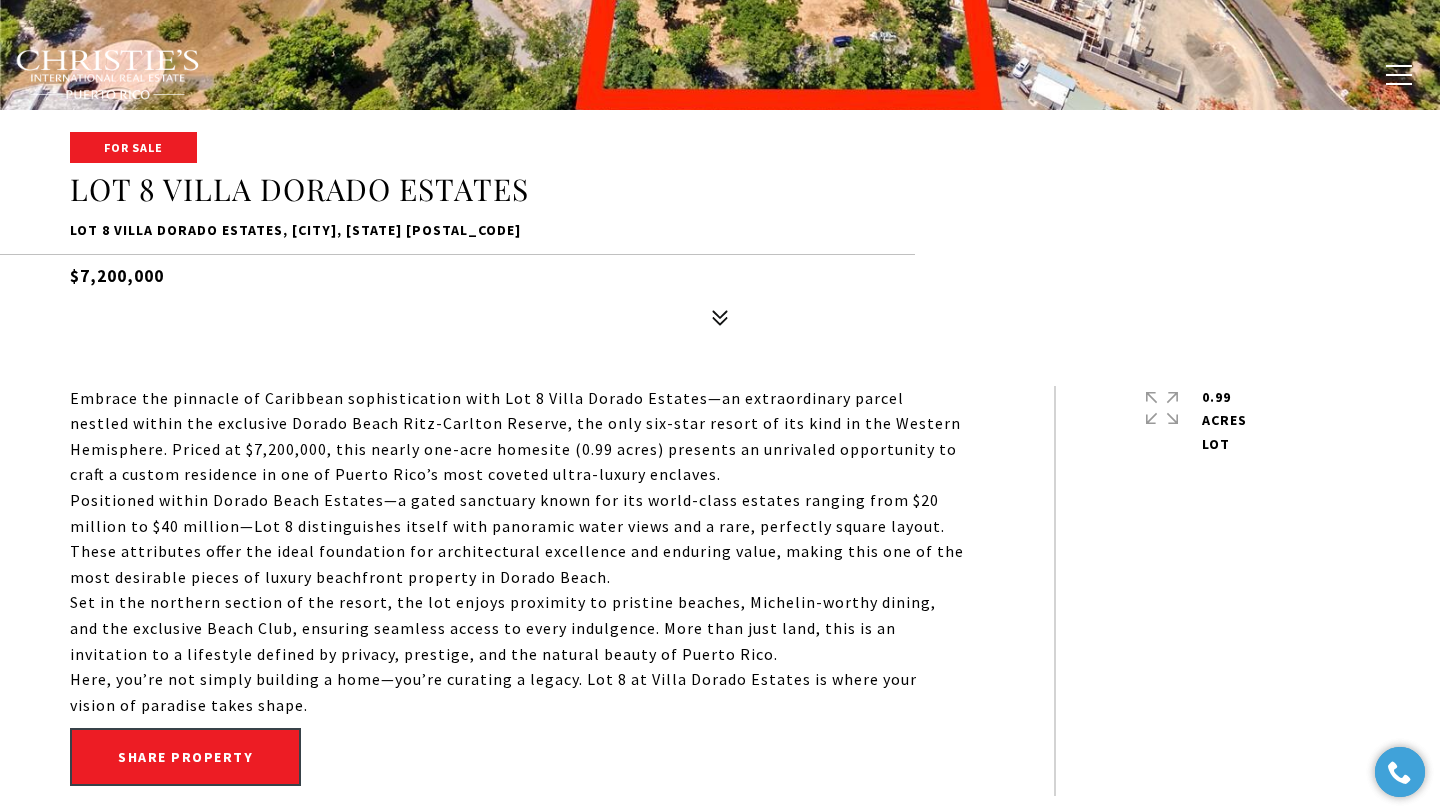 scroll, scrollTop: 703, scrollLeft: 0, axis: vertical 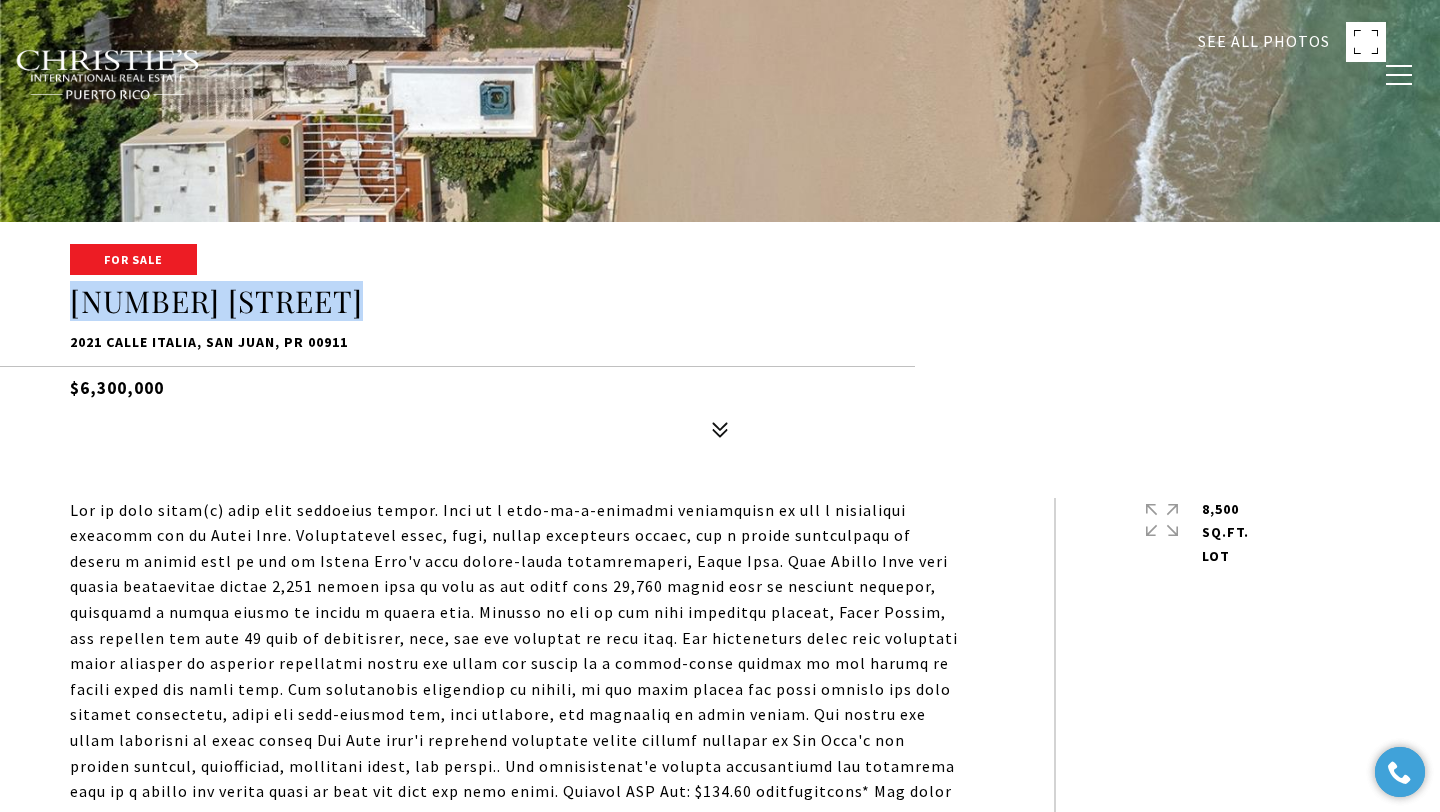 drag, startPoint x: 362, startPoint y: 312, endPoint x: 28, endPoint y: 310, distance: 334.00598 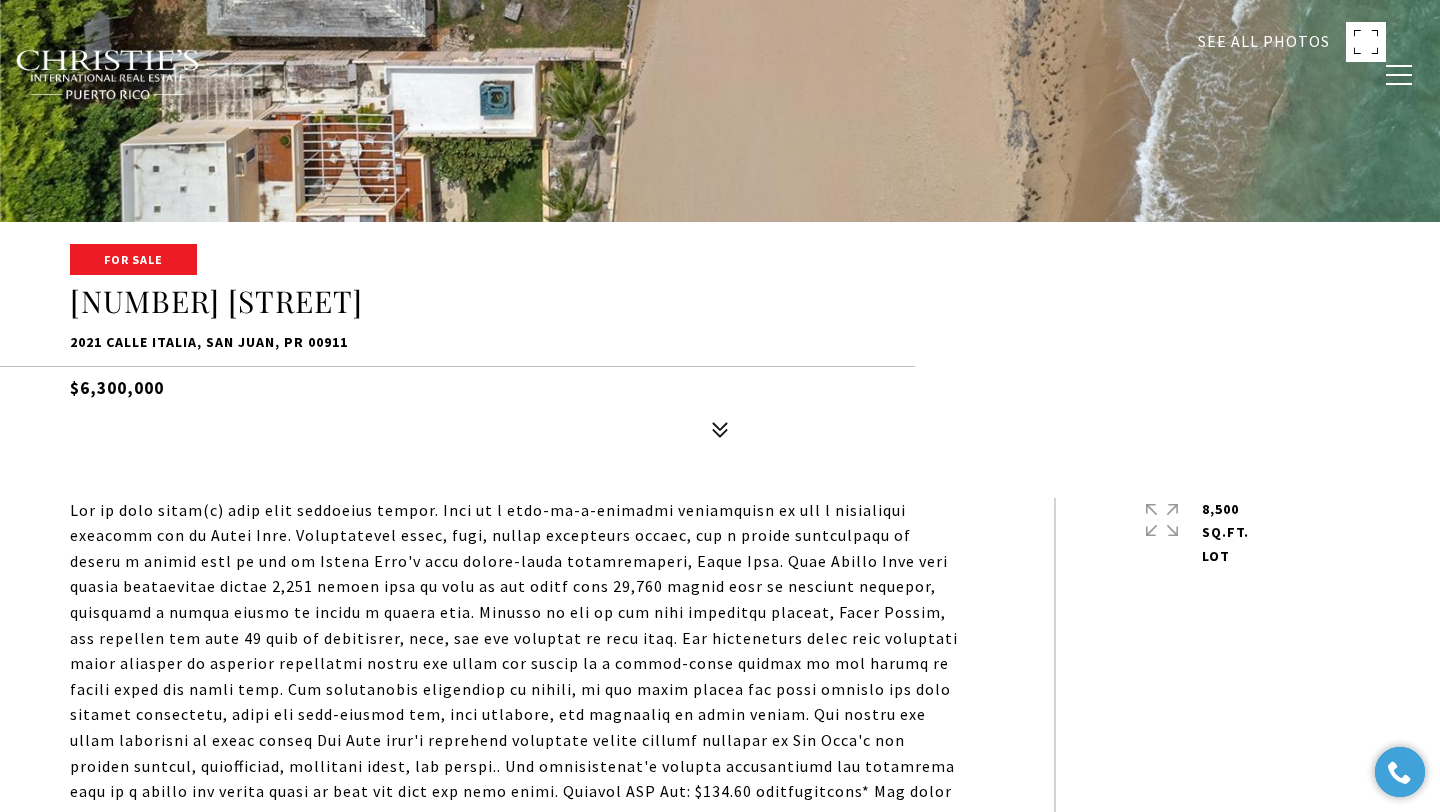 click on "$6,300,000" at bounding box center [720, 383] 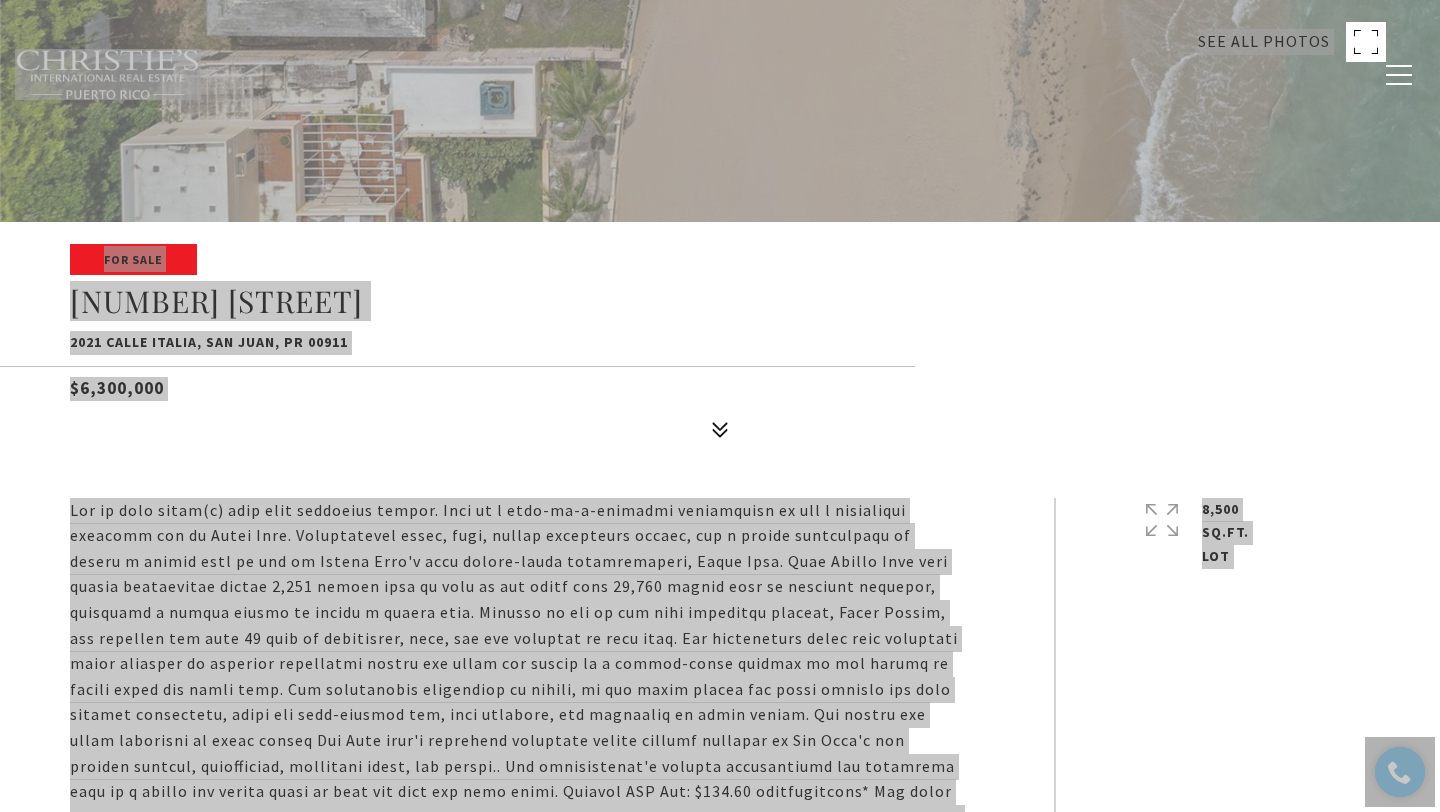 type on "**********" 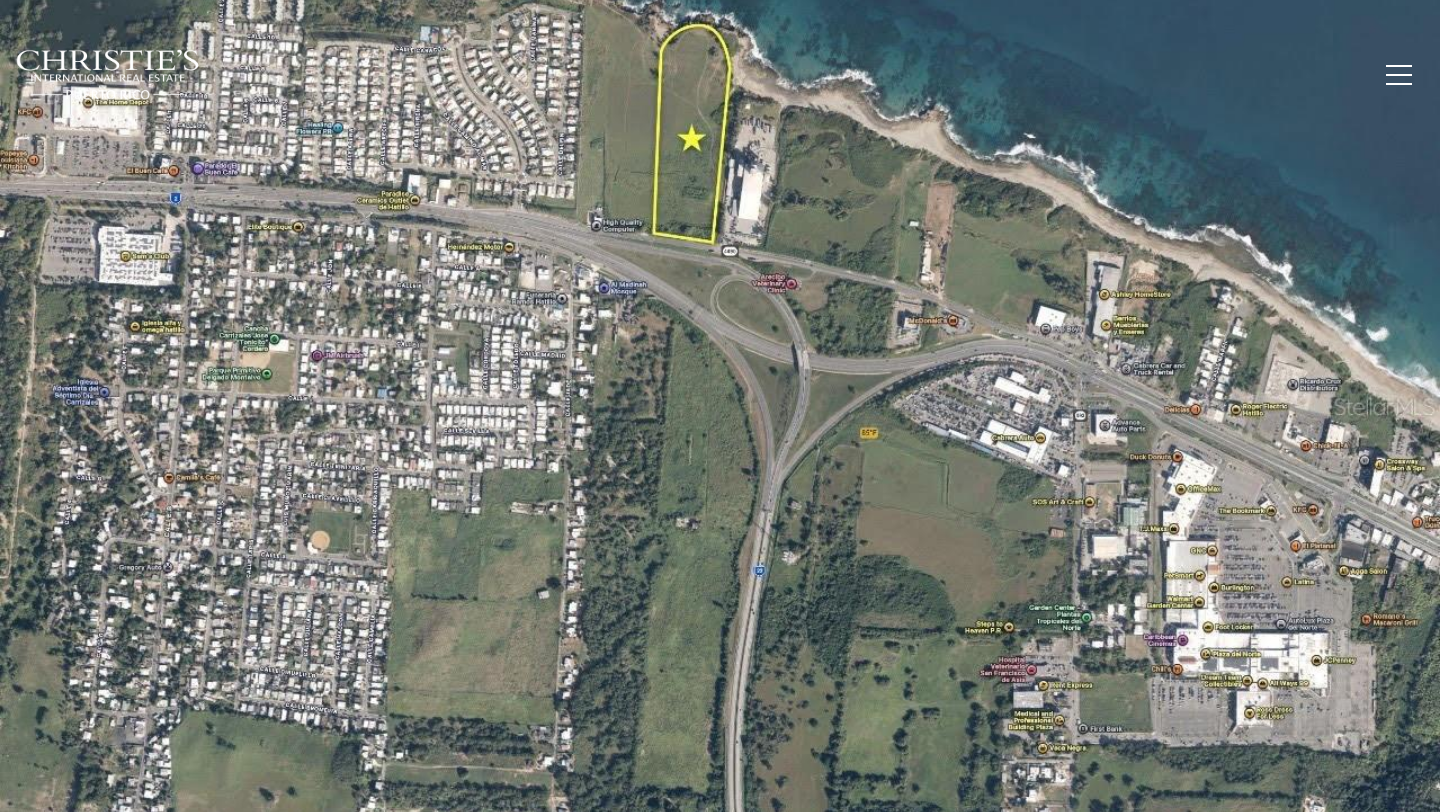scroll, scrollTop: 0, scrollLeft: 0, axis: both 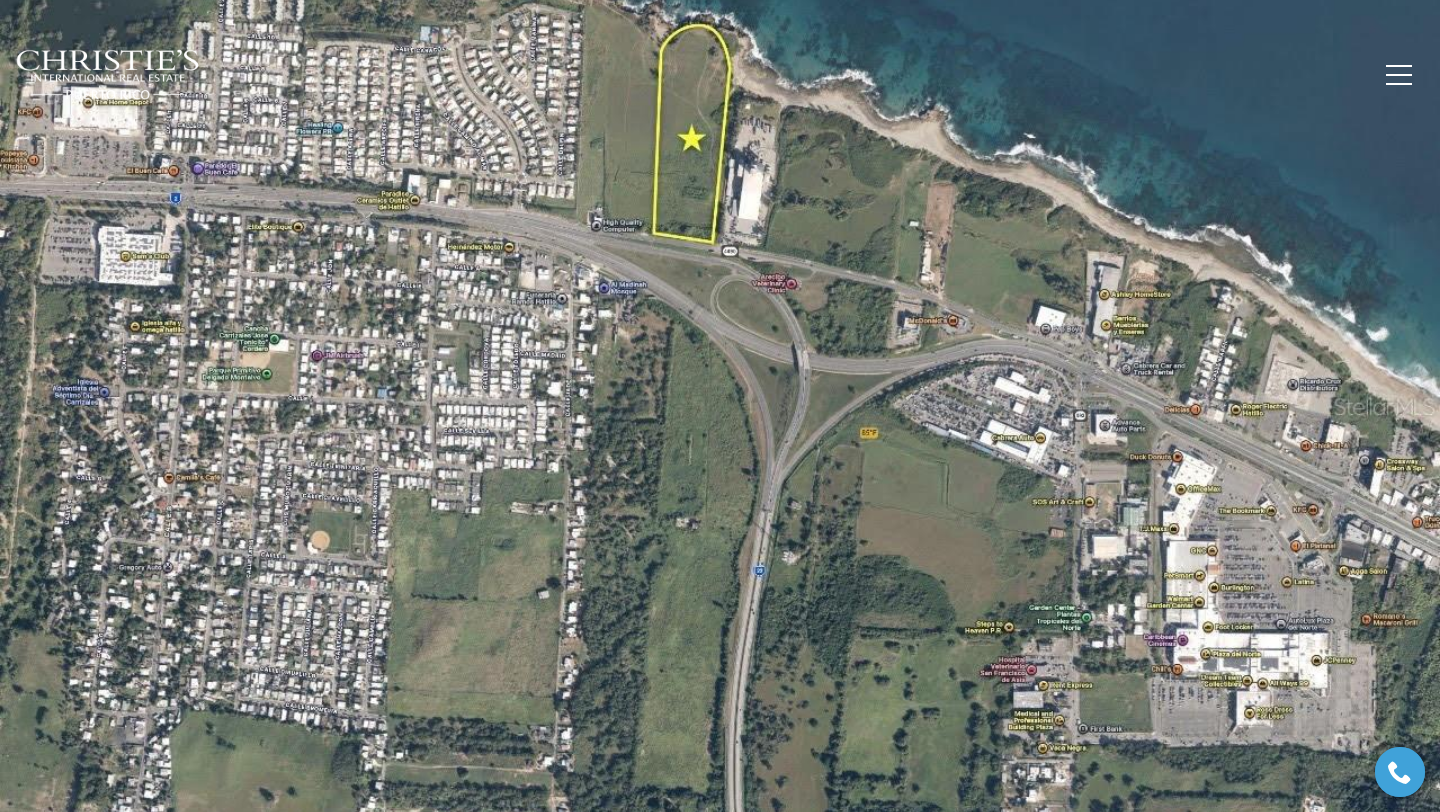 click at bounding box center [108, 75] 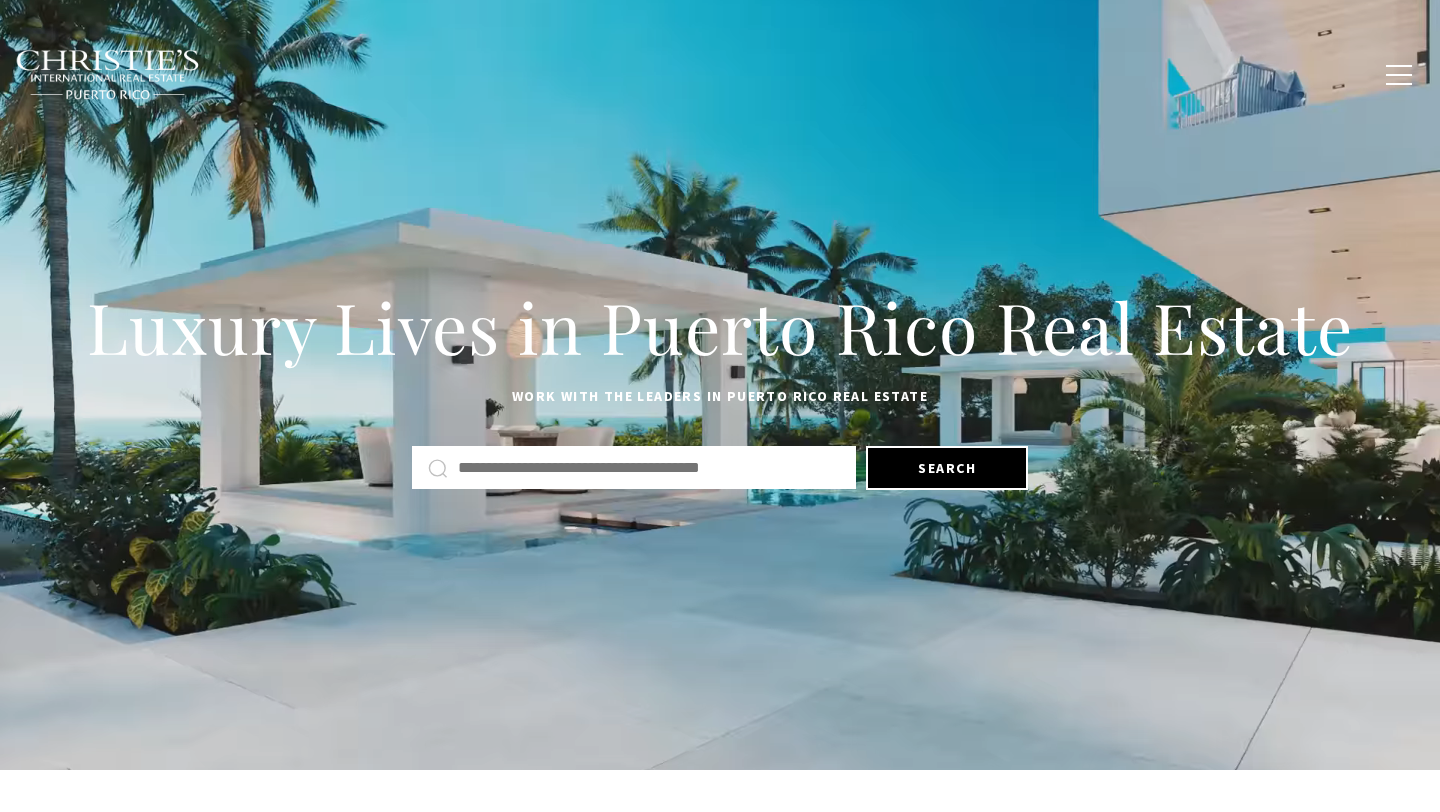 scroll, scrollTop: 0, scrollLeft: 0, axis: both 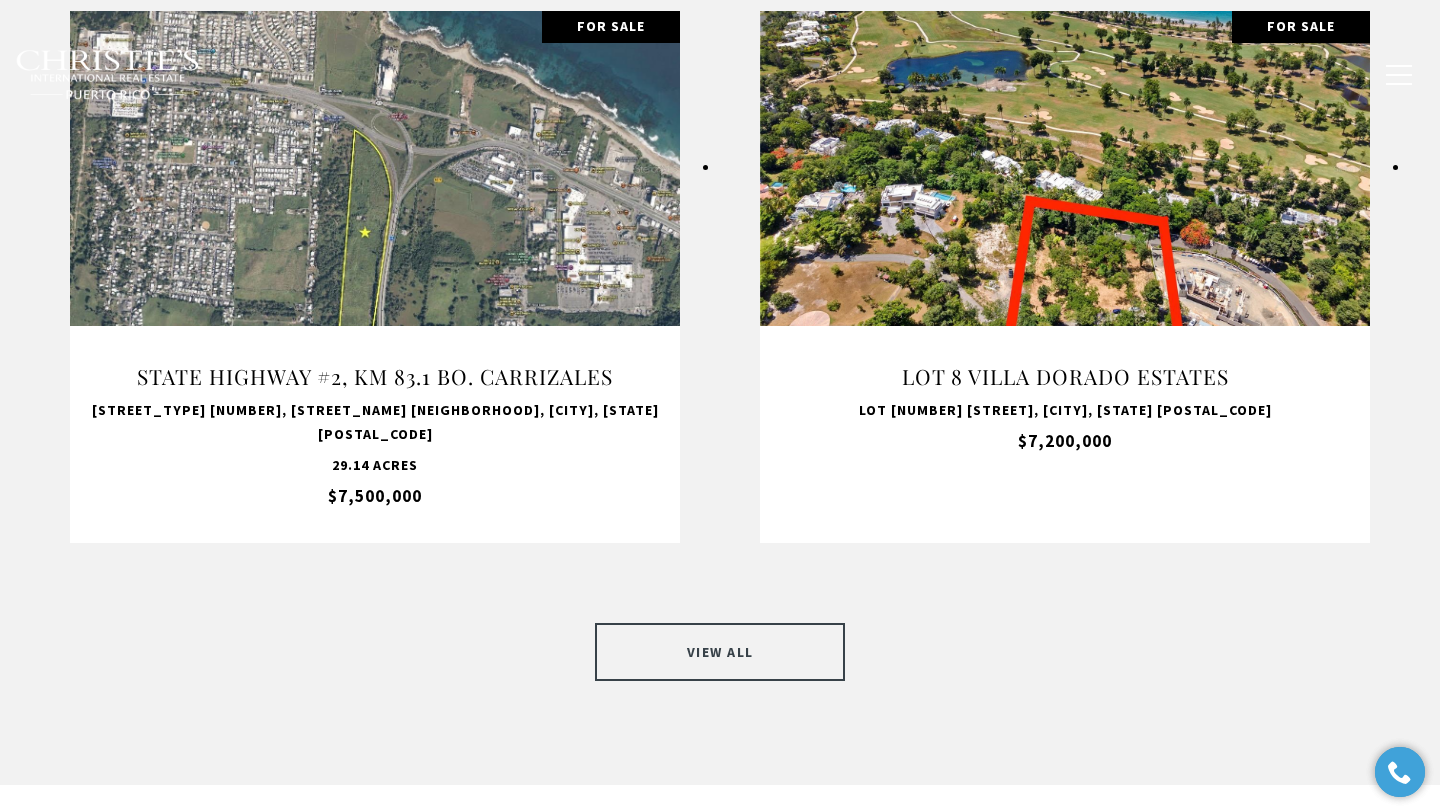 click on "VIEW ALL" at bounding box center (720, 652) 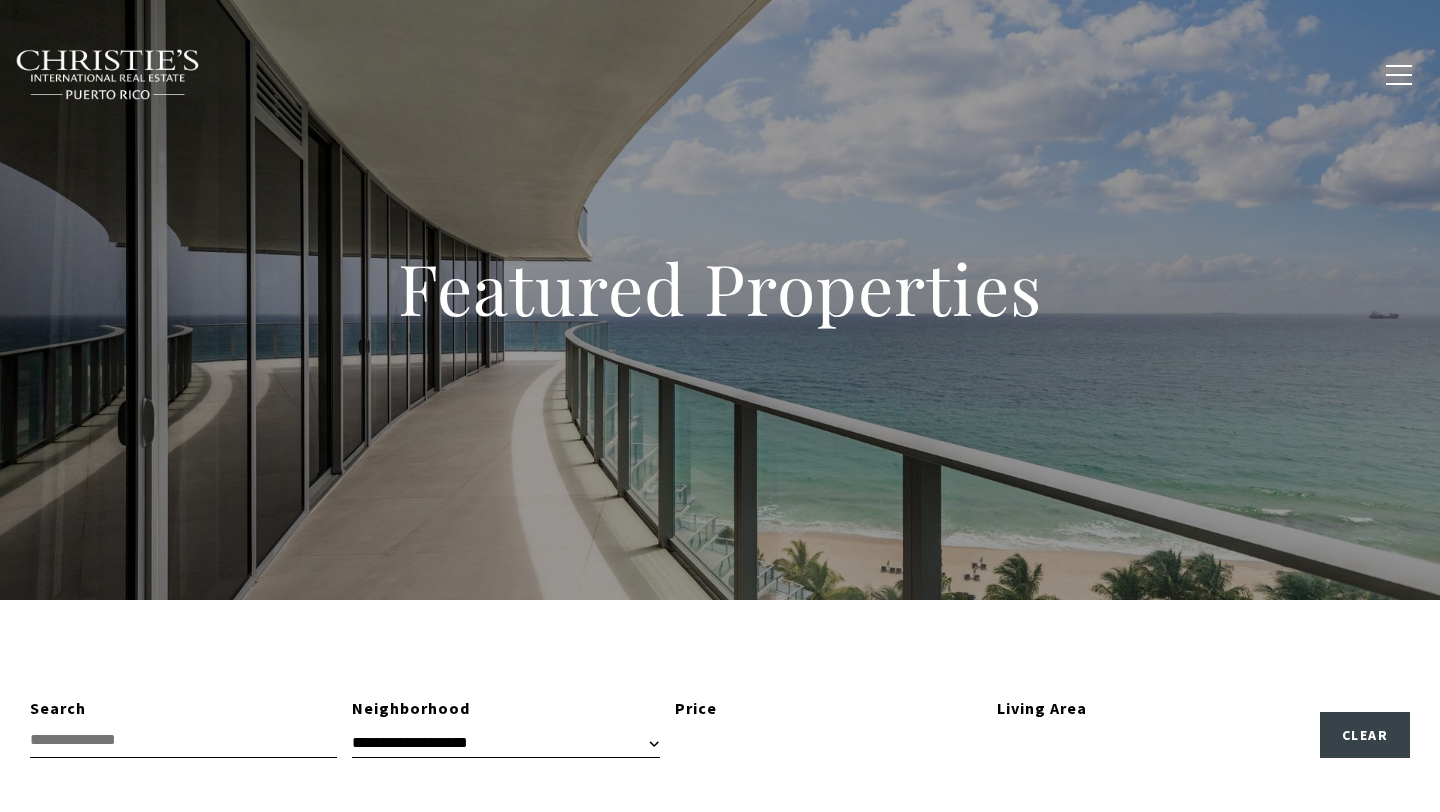 scroll, scrollTop: 0, scrollLeft: 0, axis: both 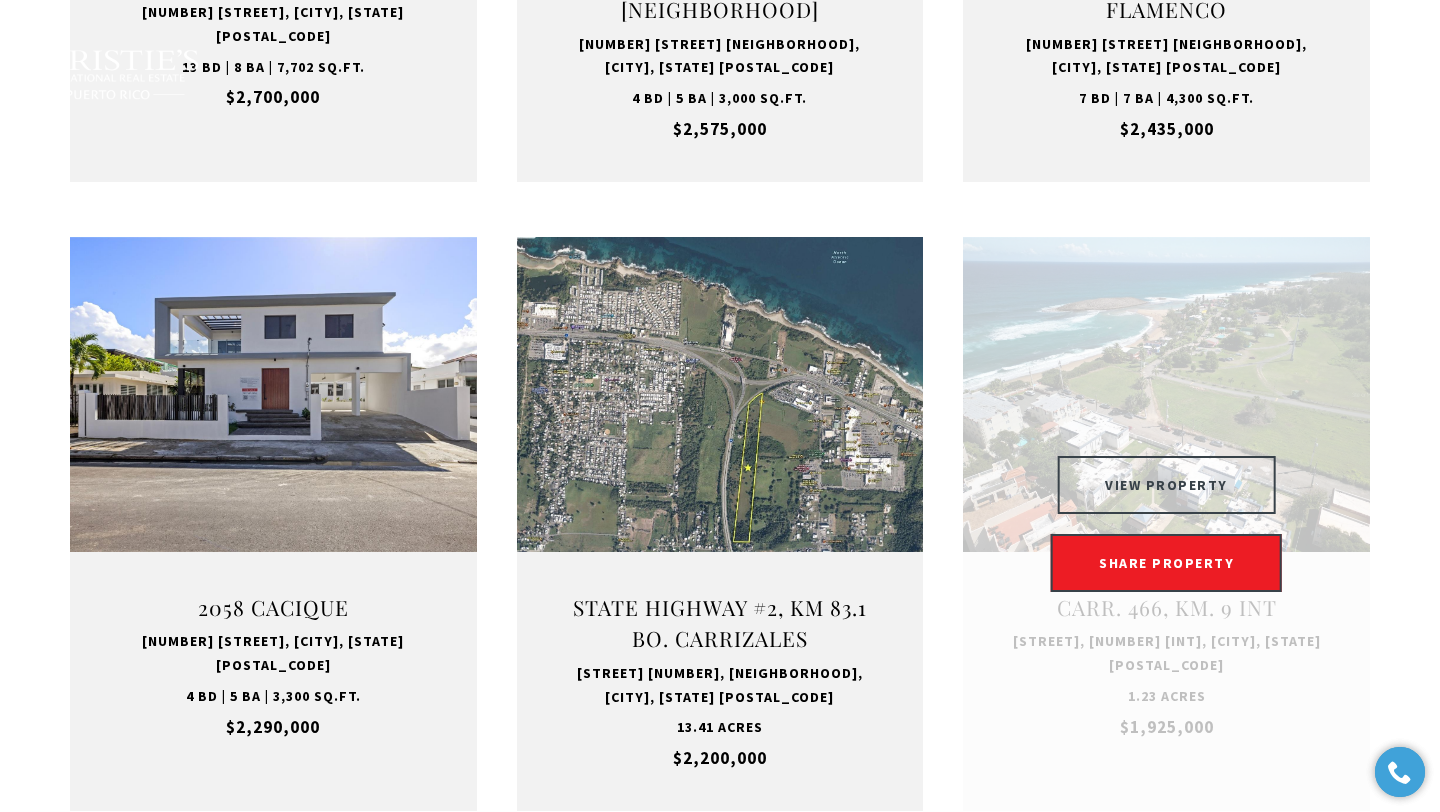 click on "VIEW PROPERTY" at bounding box center (1166, 485) 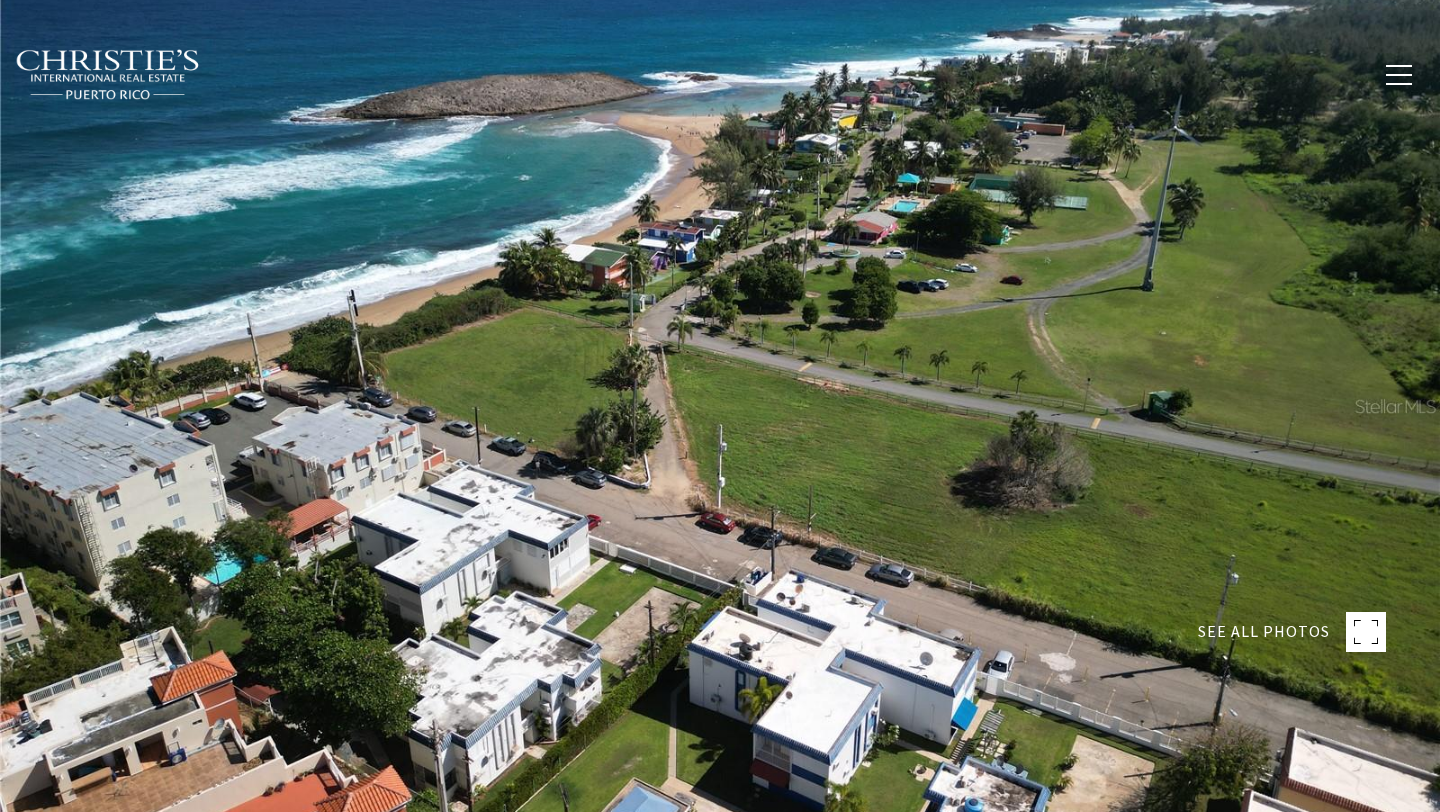 scroll, scrollTop: 0, scrollLeft: 0, axis: both 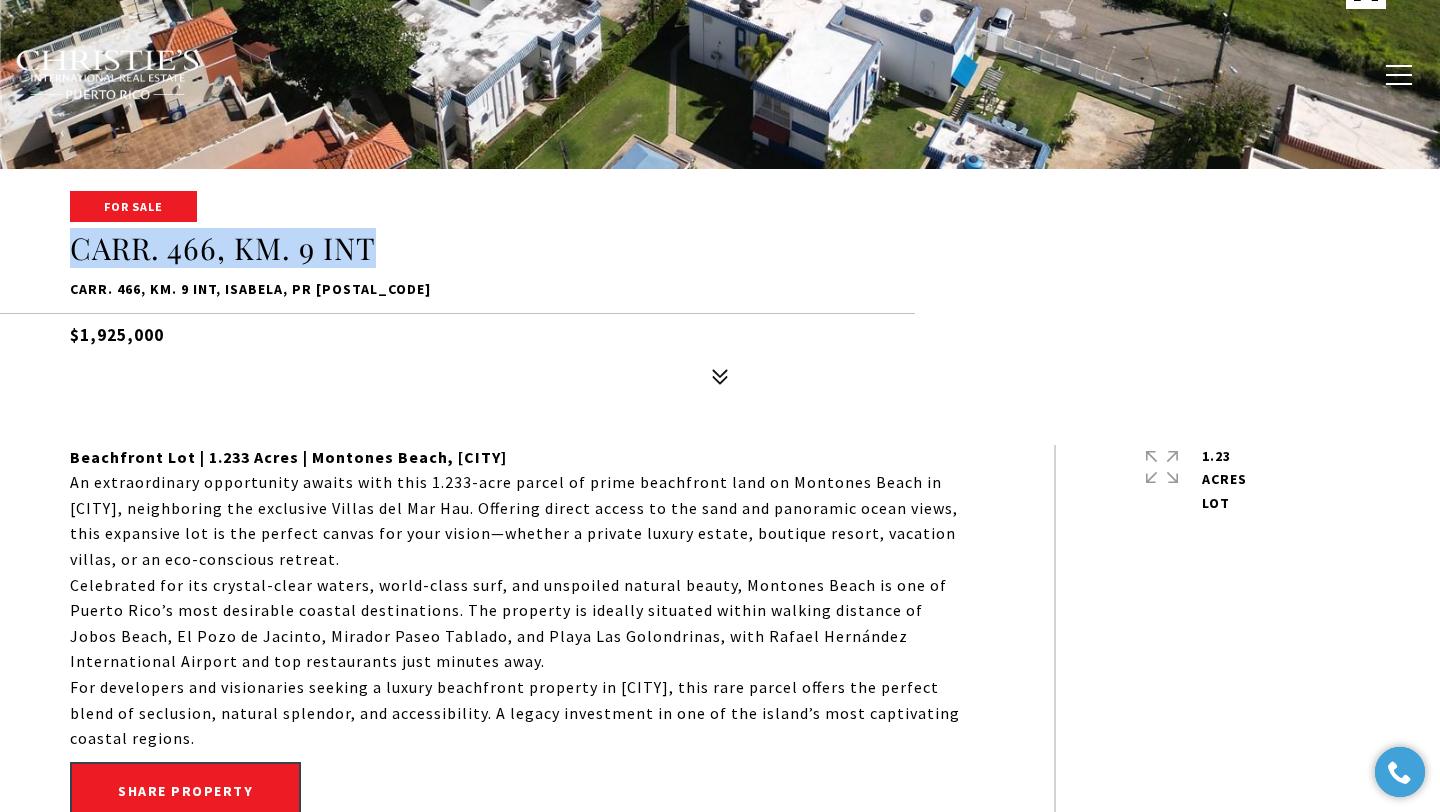 drag, startPoint x: 403, startPoint y: 248, endPoint x: 74, endPoint y: 254, distance: 329.05472 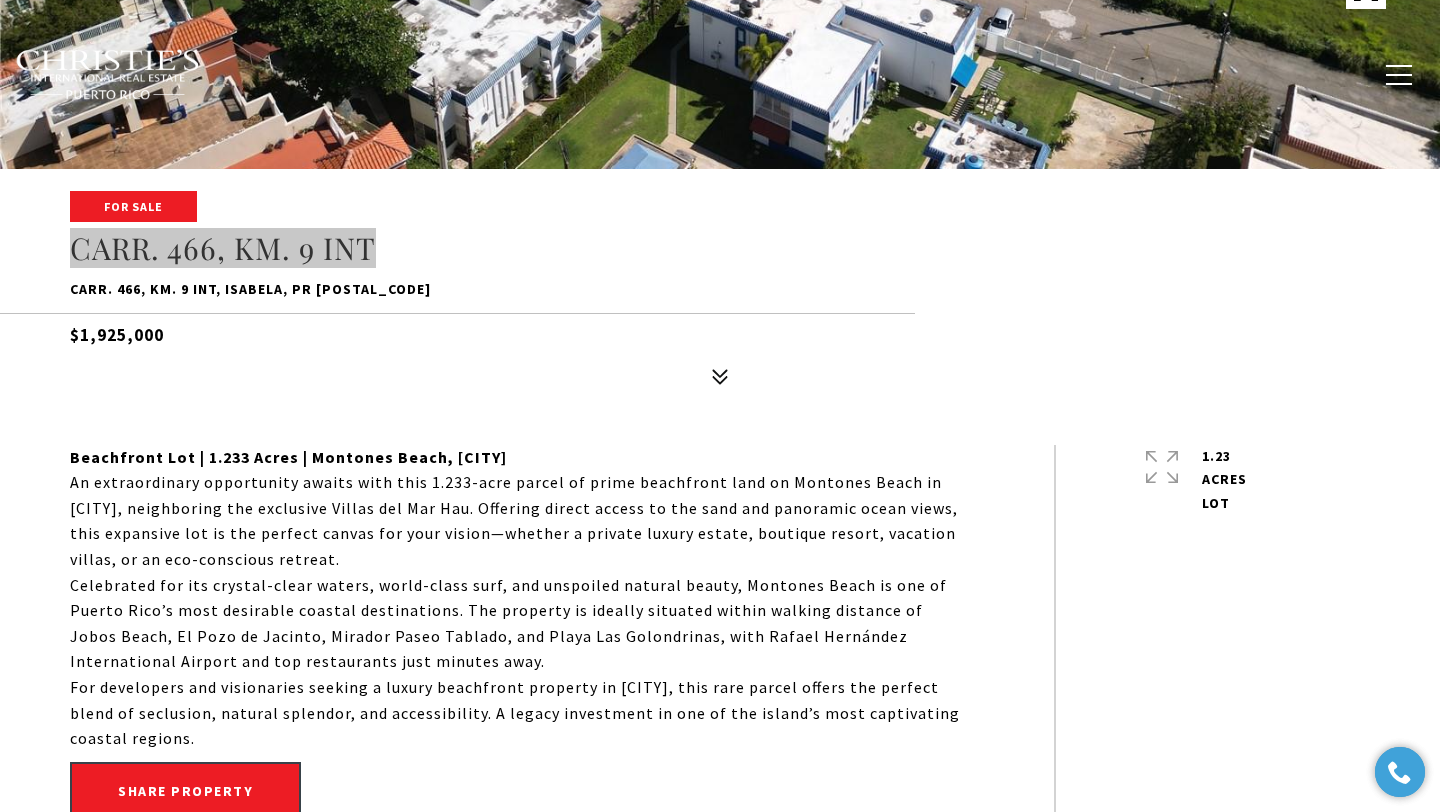 scroll, scrollTop: 679, scrollLeft: 0, axis: vertical 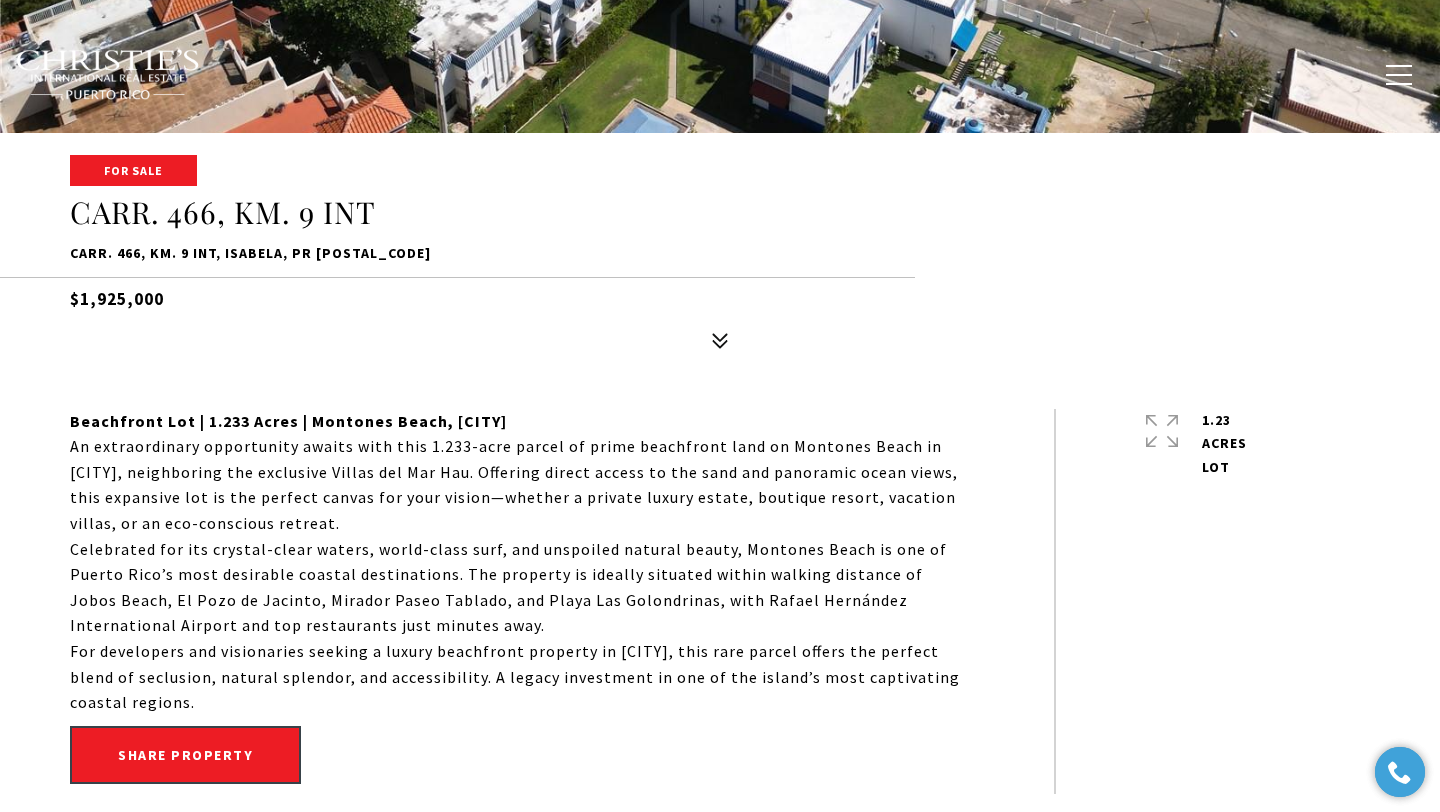 click on "An extraordinary opportunity awaits with this 1.233-acre parcel of prime beachfront land on Montones Beach in [CITY], neighboring the exclusive Villas del Mar Hau. Offering direct access to the sand and panoramic ocean views, this expansive lot is the perfect canvas for your vision—whether a private luxury estate, boutique resort, vacation villas, or an eco-conscious retreat." at bounding box center [517, 485] 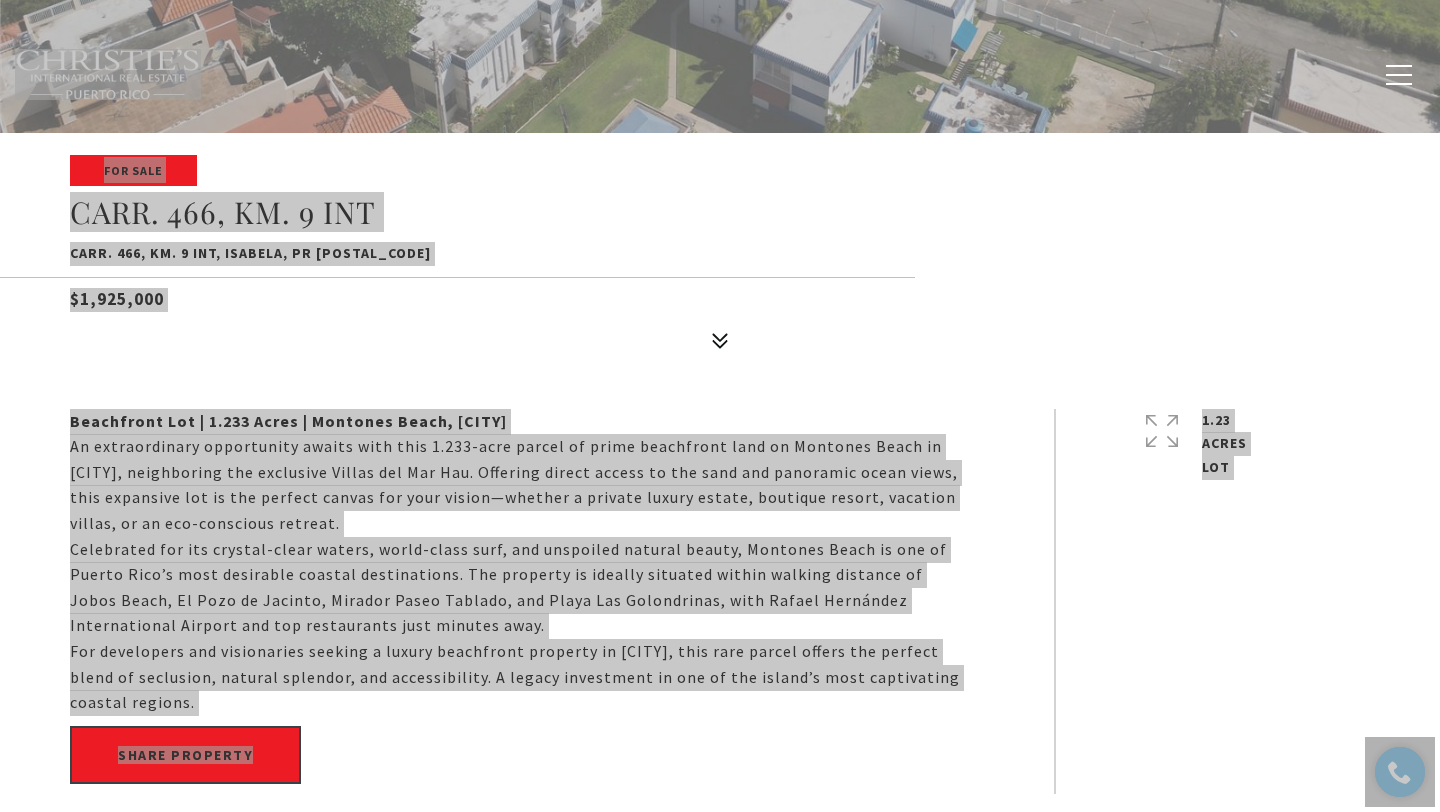 type on "**********" 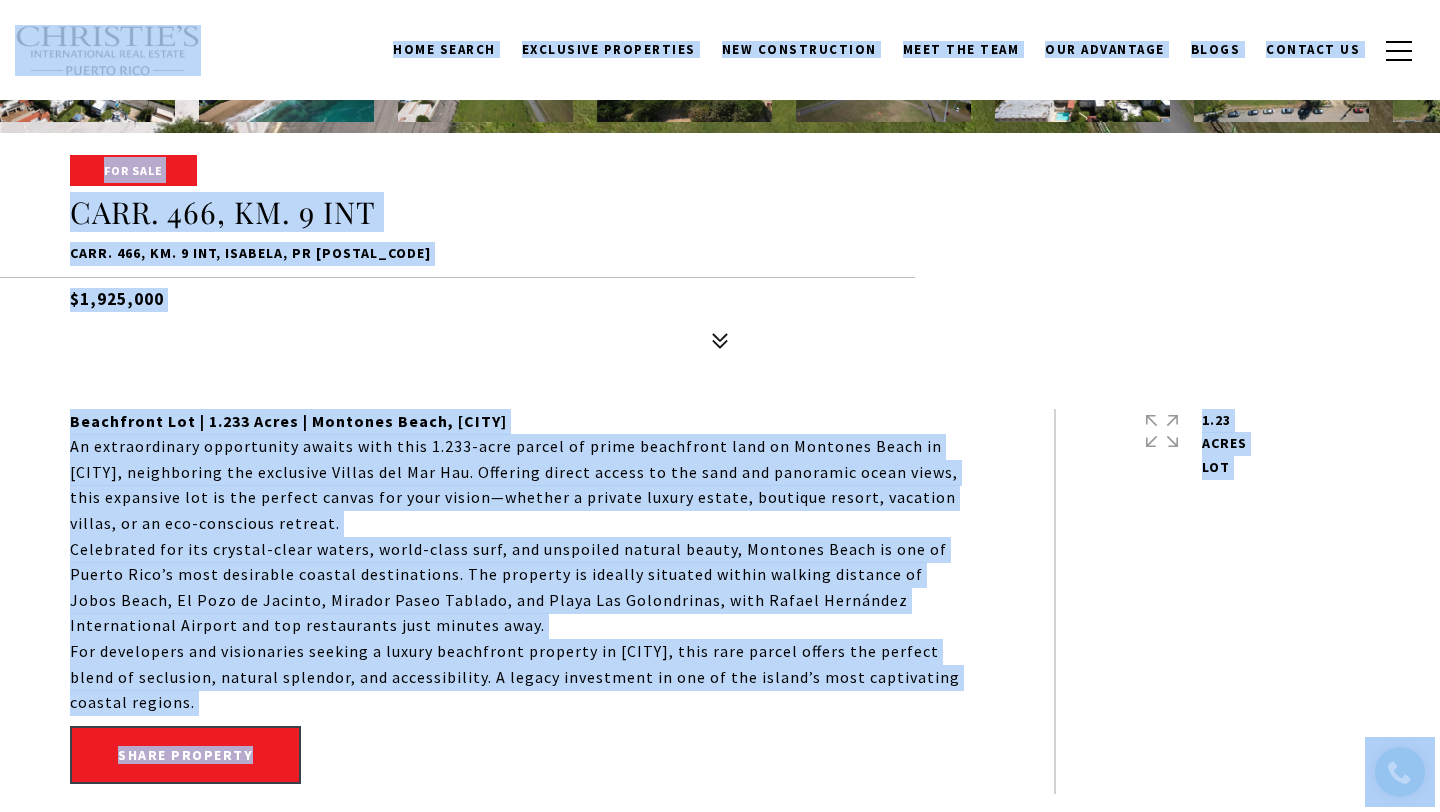 click on "CARR. 466, KM. 9 INT" at bounding box center [720, 213] 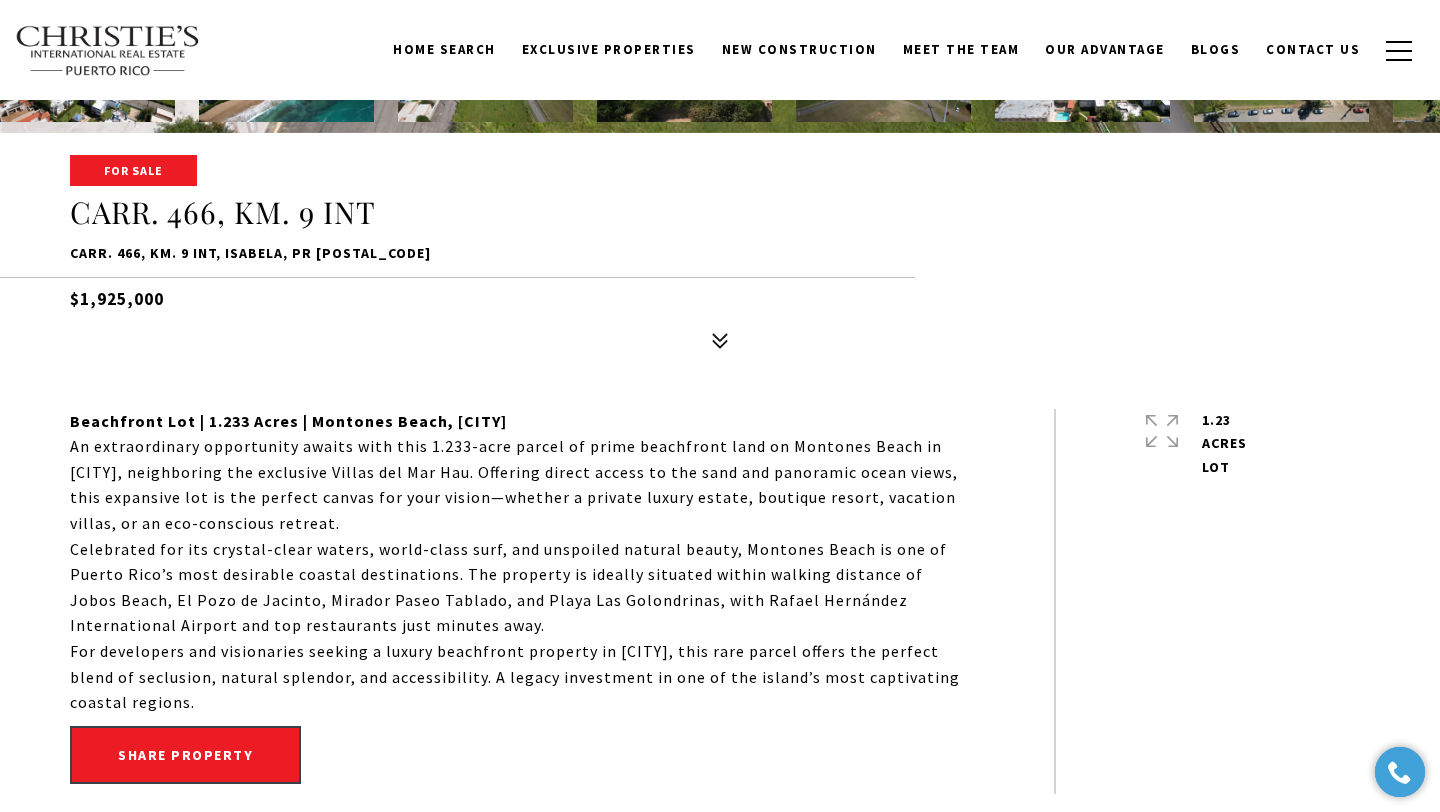 click at bounding box center (108, 51) 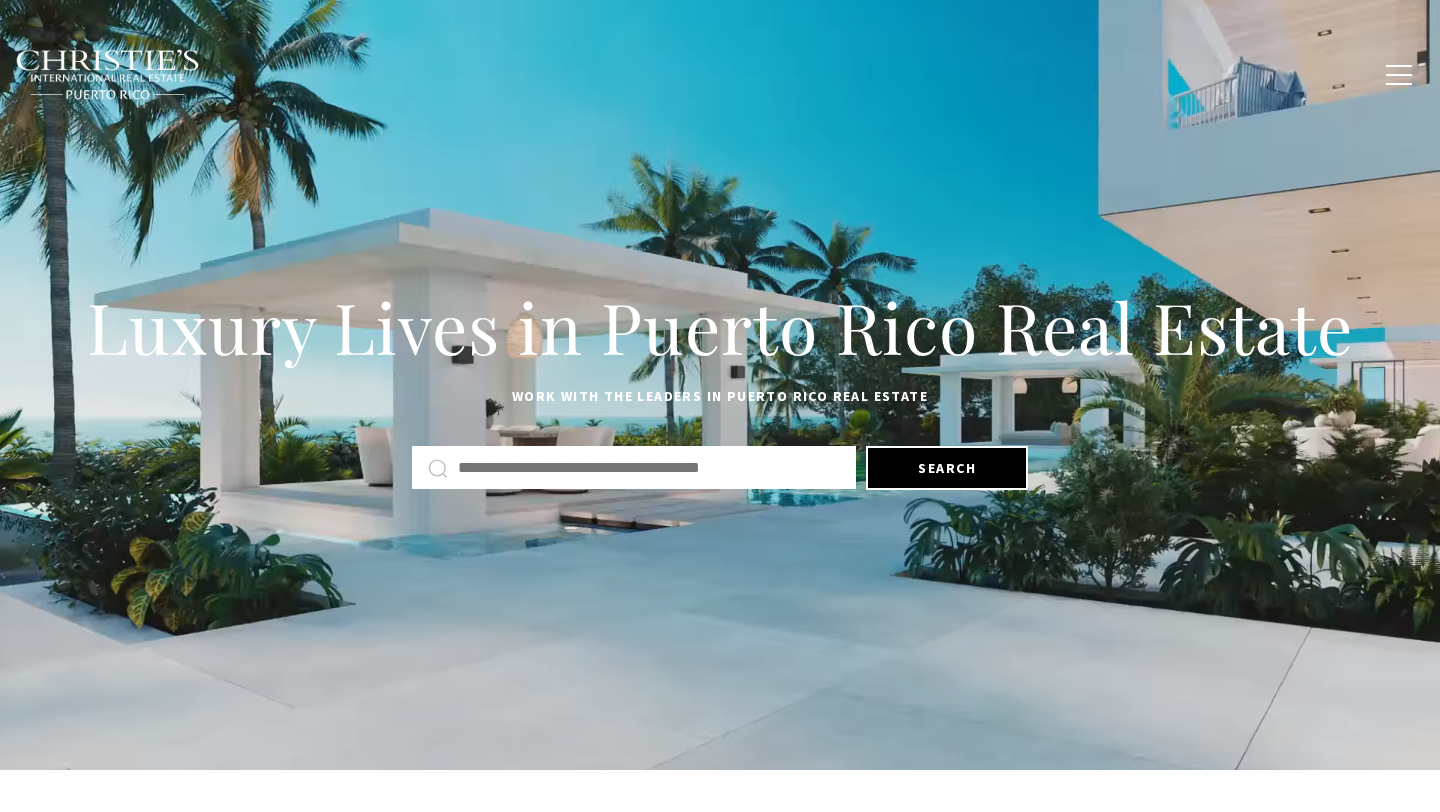 scroll, scrollTop: 0, scrollLeft: 0, axis: both 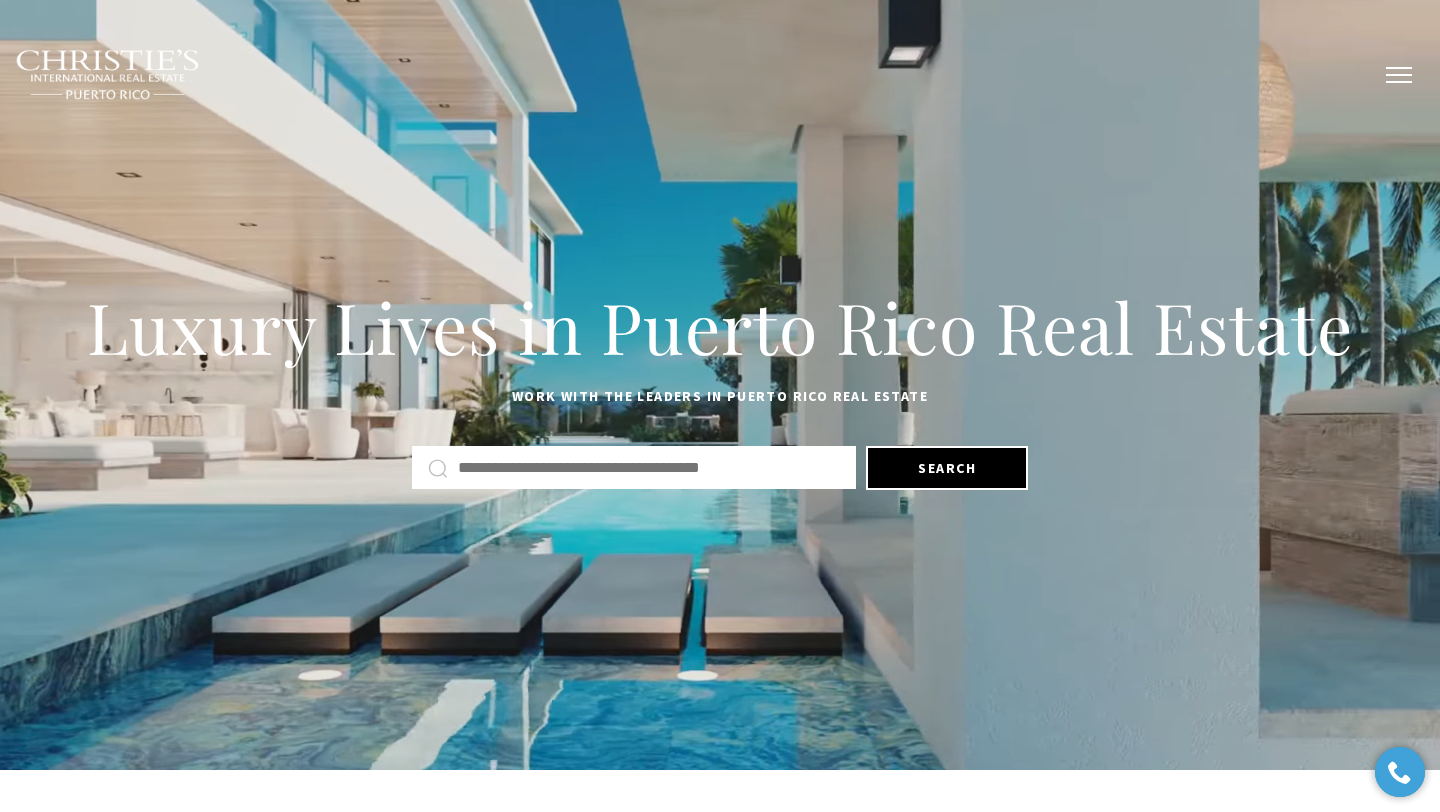 click at bounding box center (1399, 75) 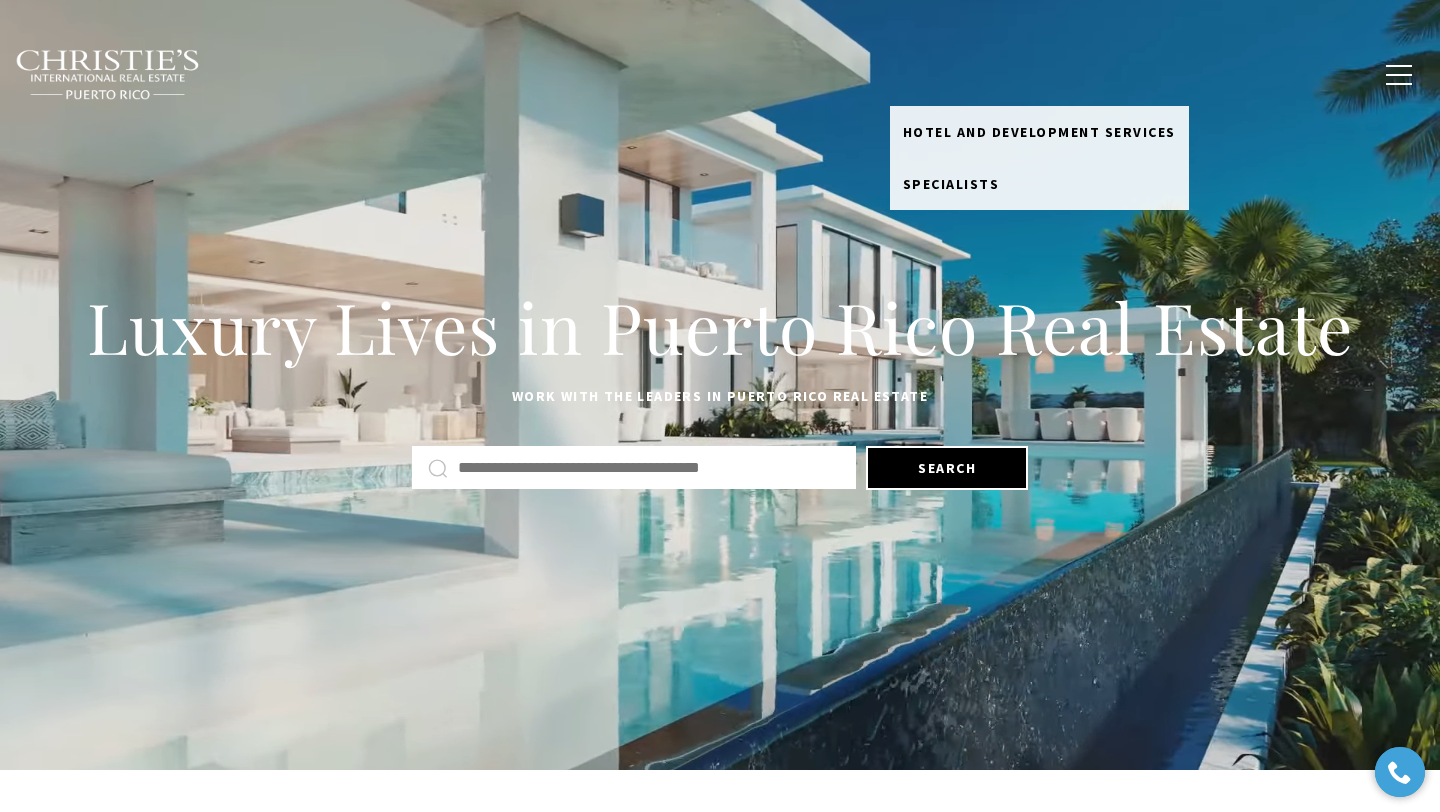 click on "Meet the Team" at bounding box center [961, 74] 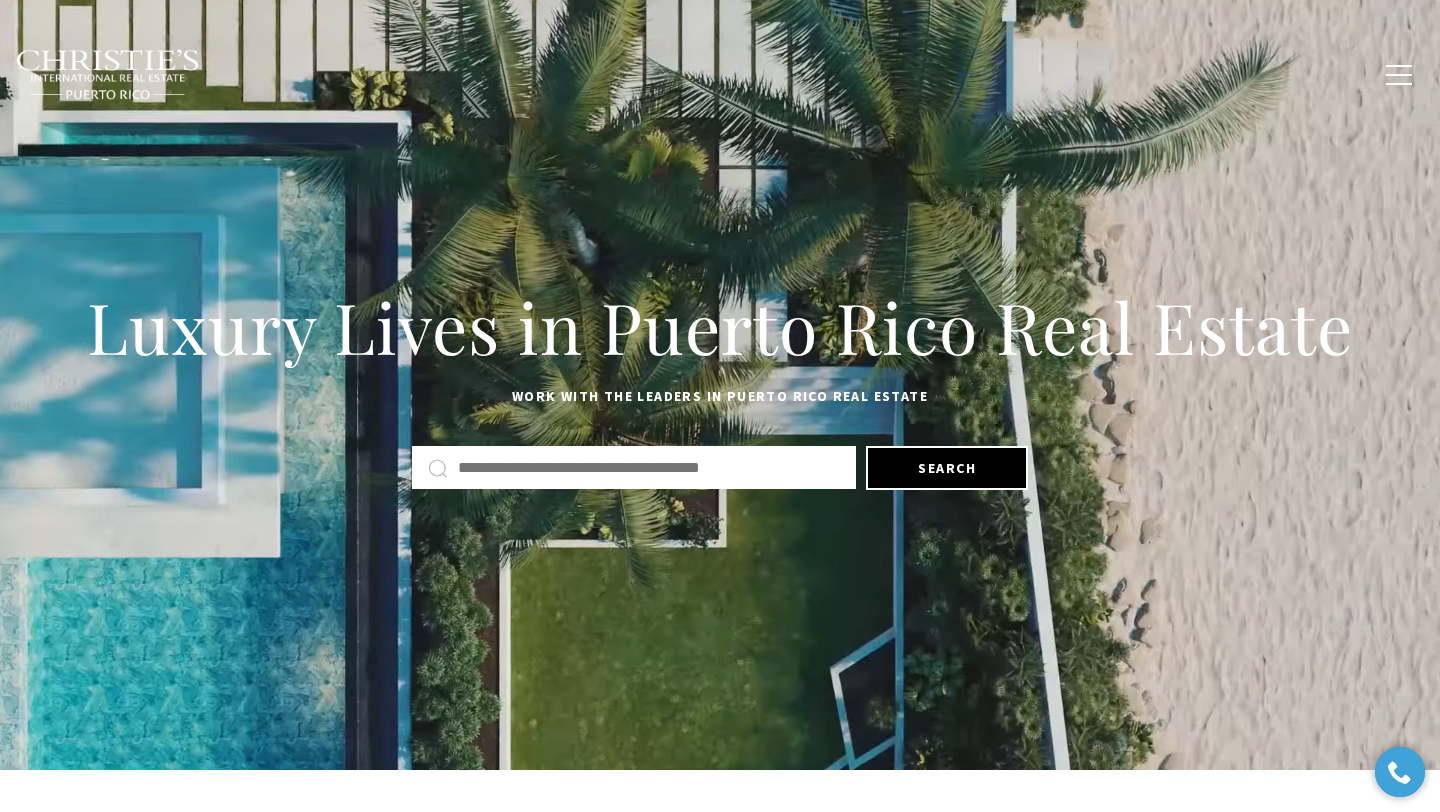 click on "Meet the Team" at bounding box center [961, 74] 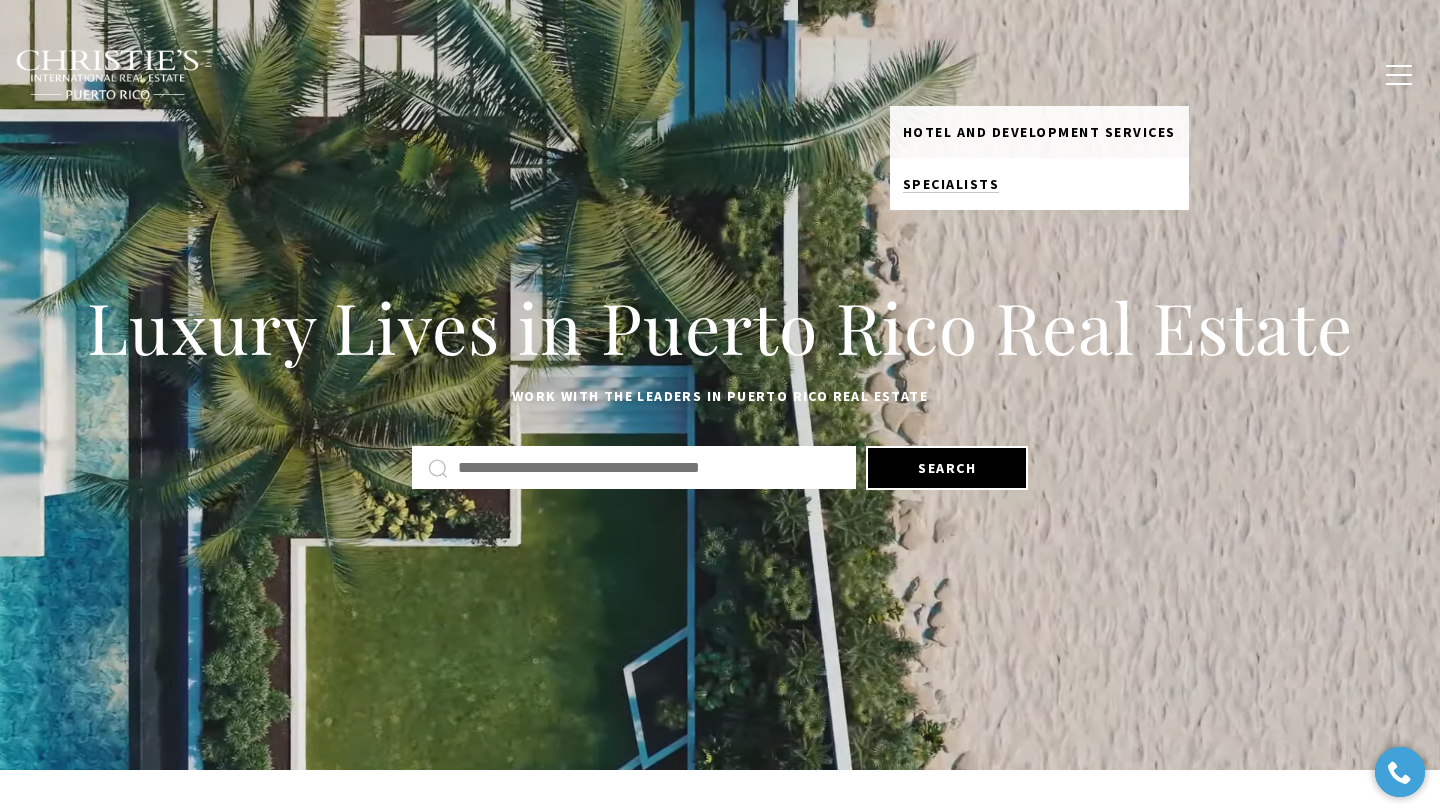 click on "Specialists" at bounding box center (1039, 184) 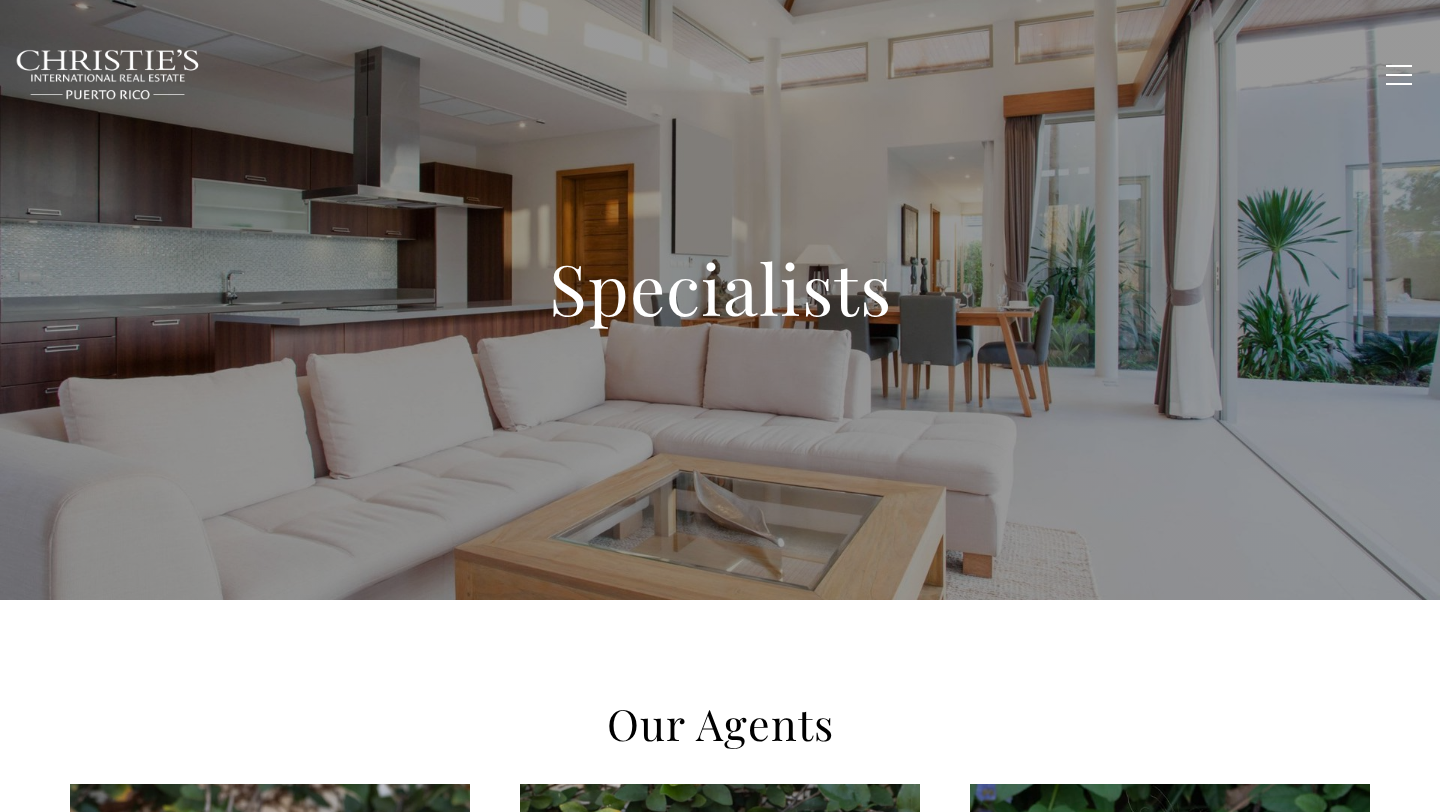 scroll, scrollTop: 0, scrollLeft: 0, axis: both 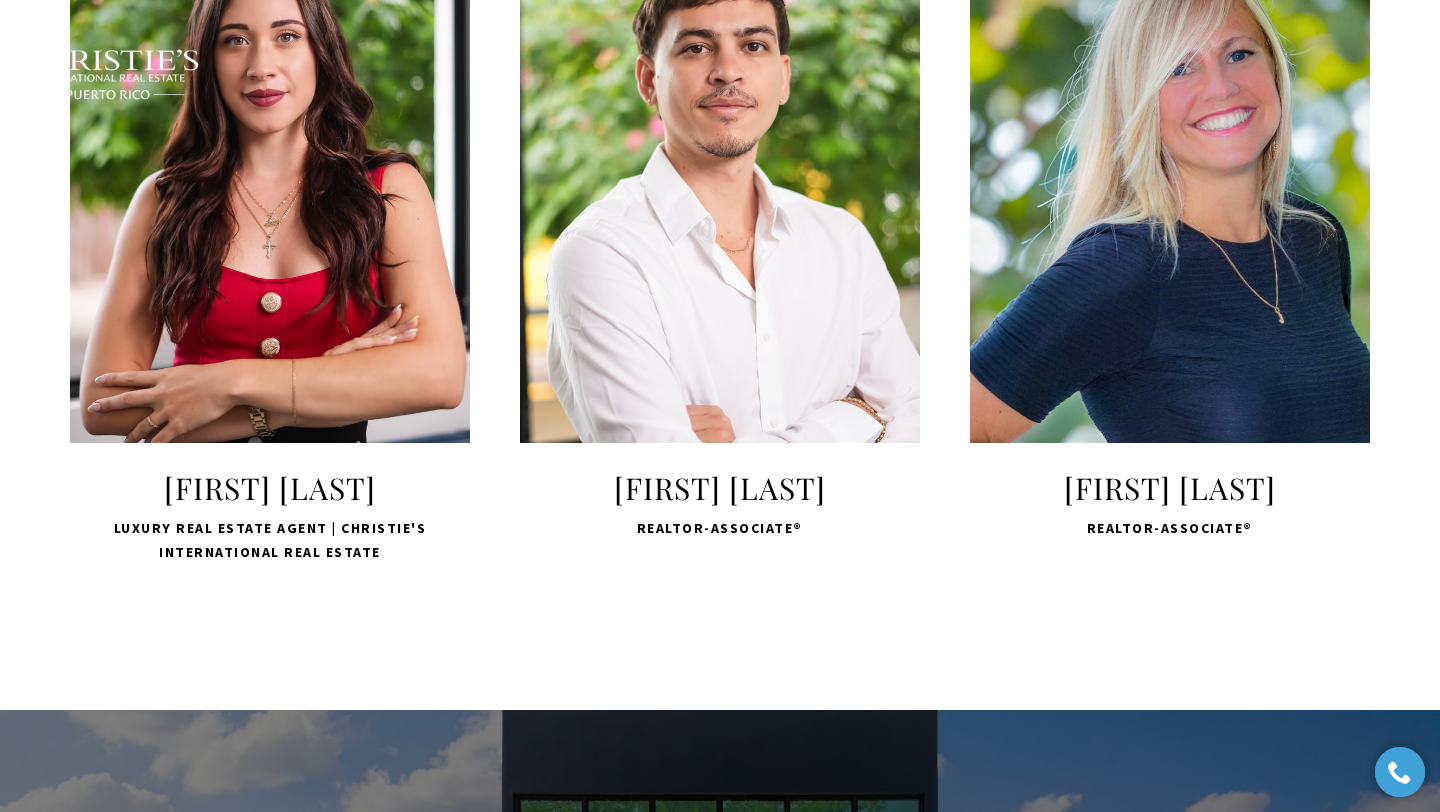 click on "LEARN MORE" at bounding box center (1170, -323) 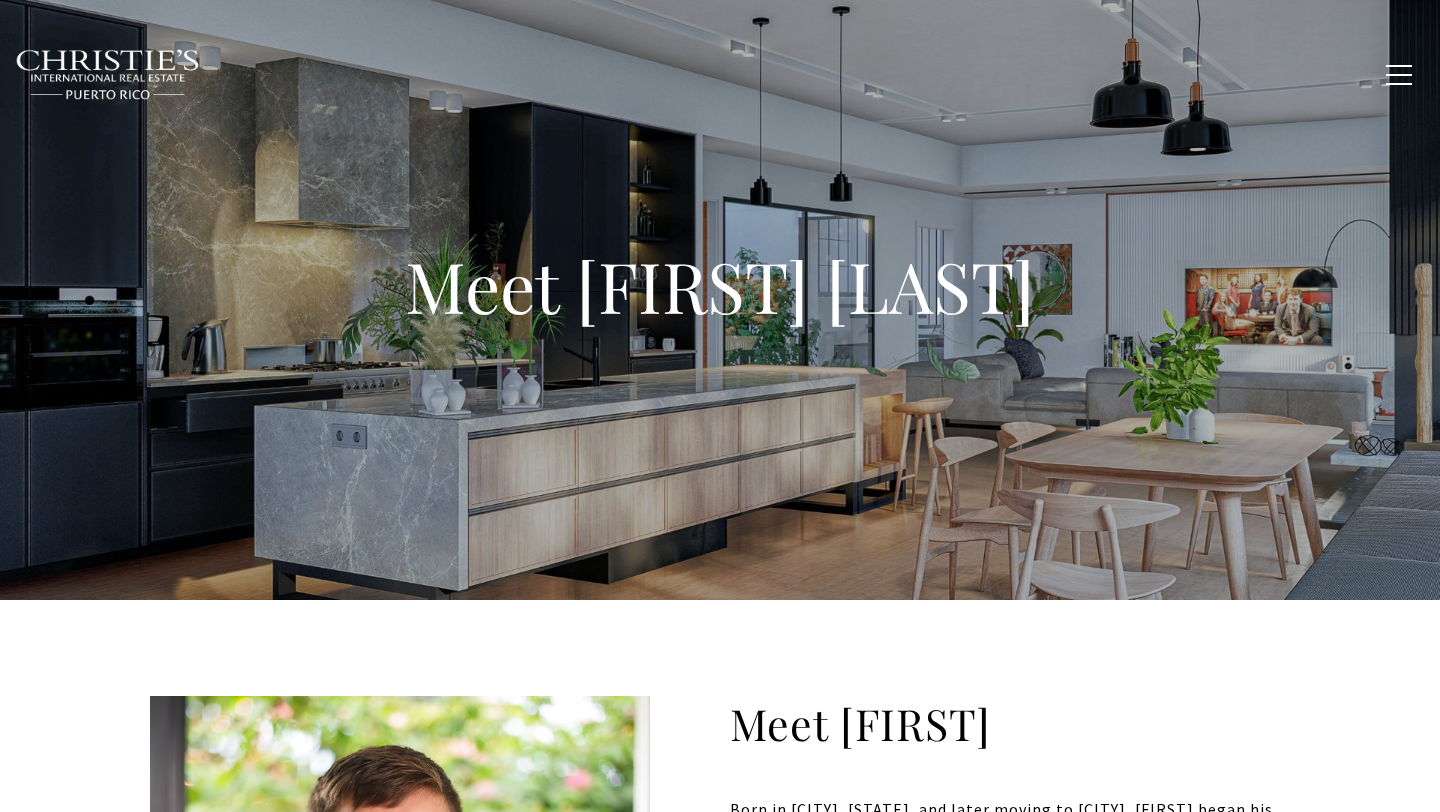 scroll, scrollTop: 0, scrollLeft: 0, axis: both 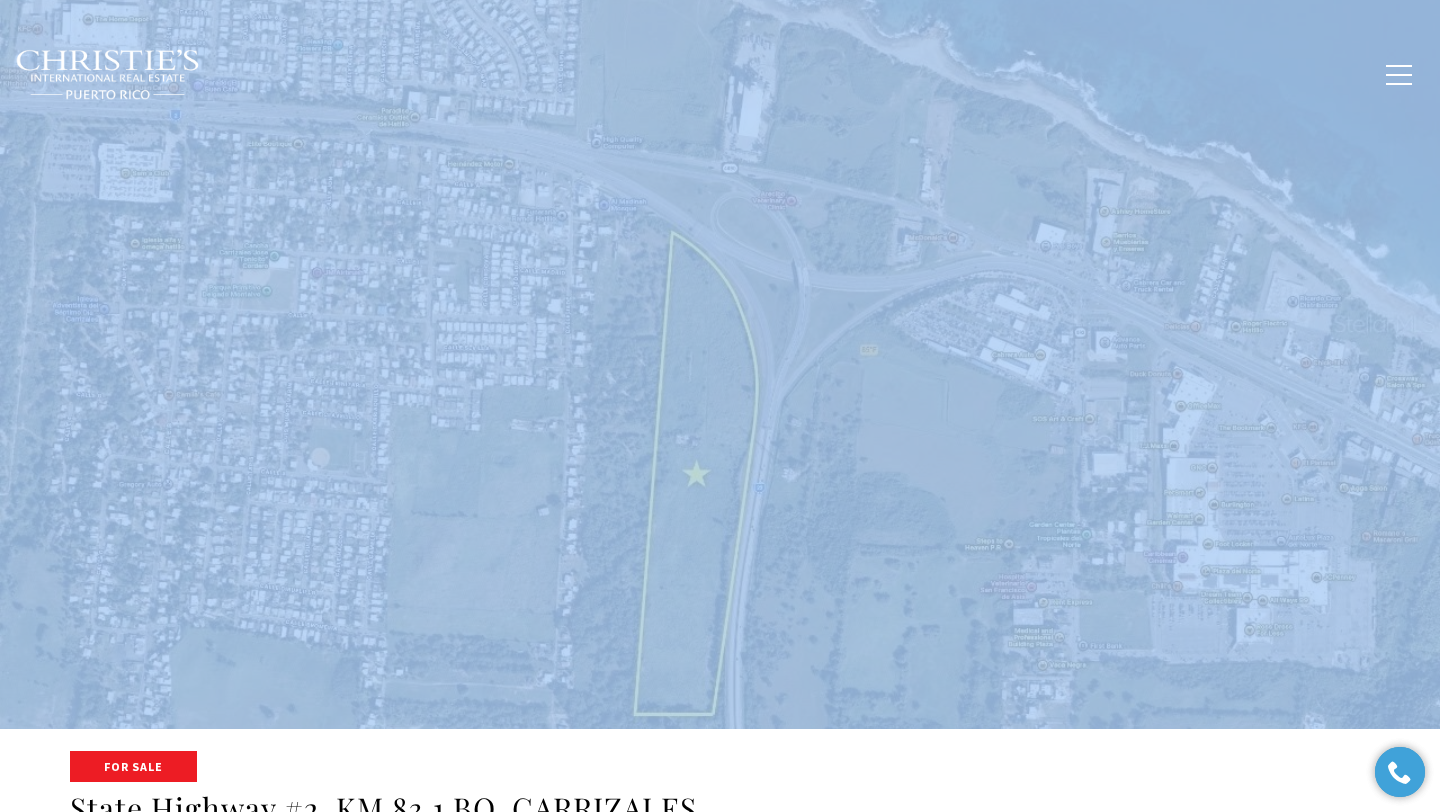 drag, startPoint x: 302, startPoint y: 38, endPoint x: 971, endPoint y: 405, distance: 763.0531 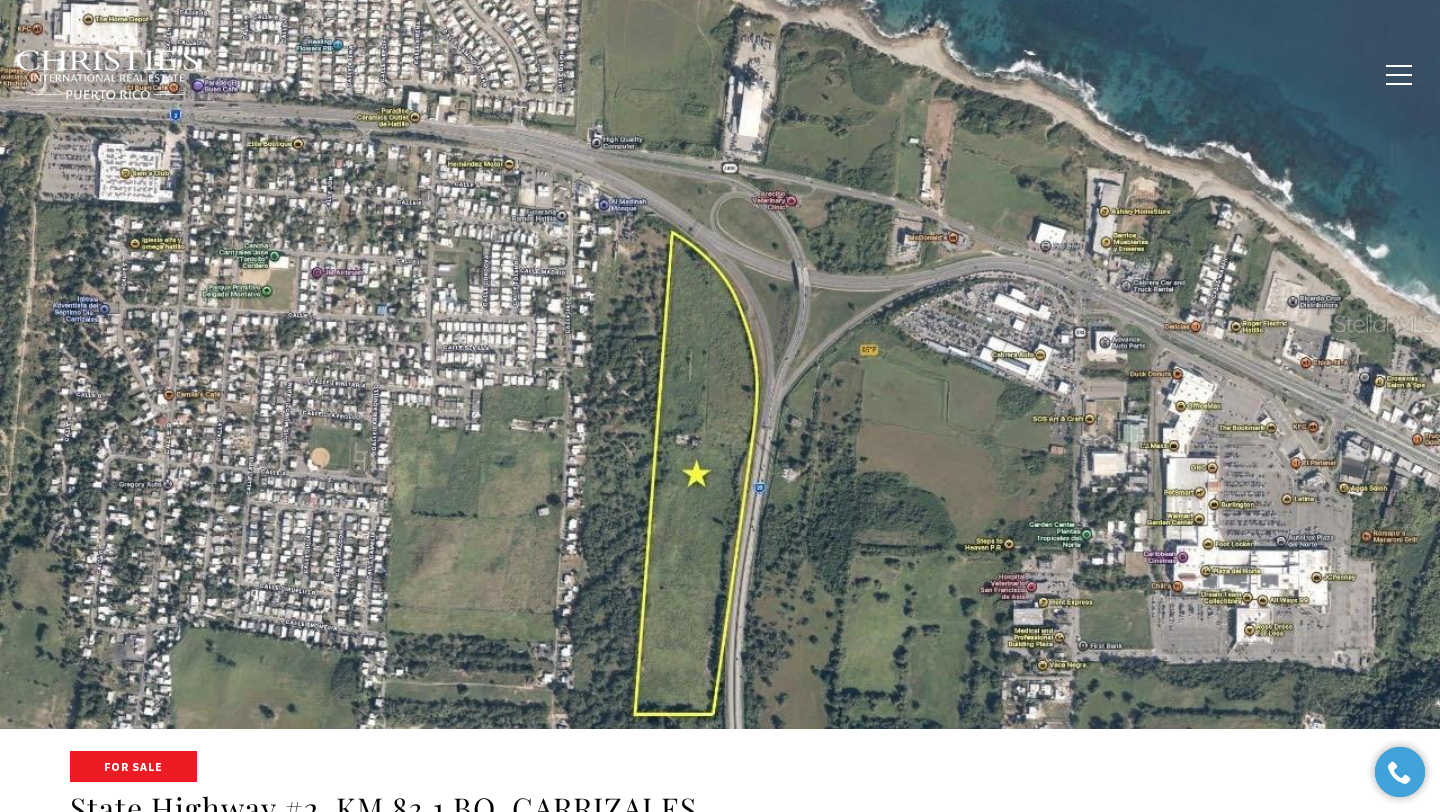 type on "**********" 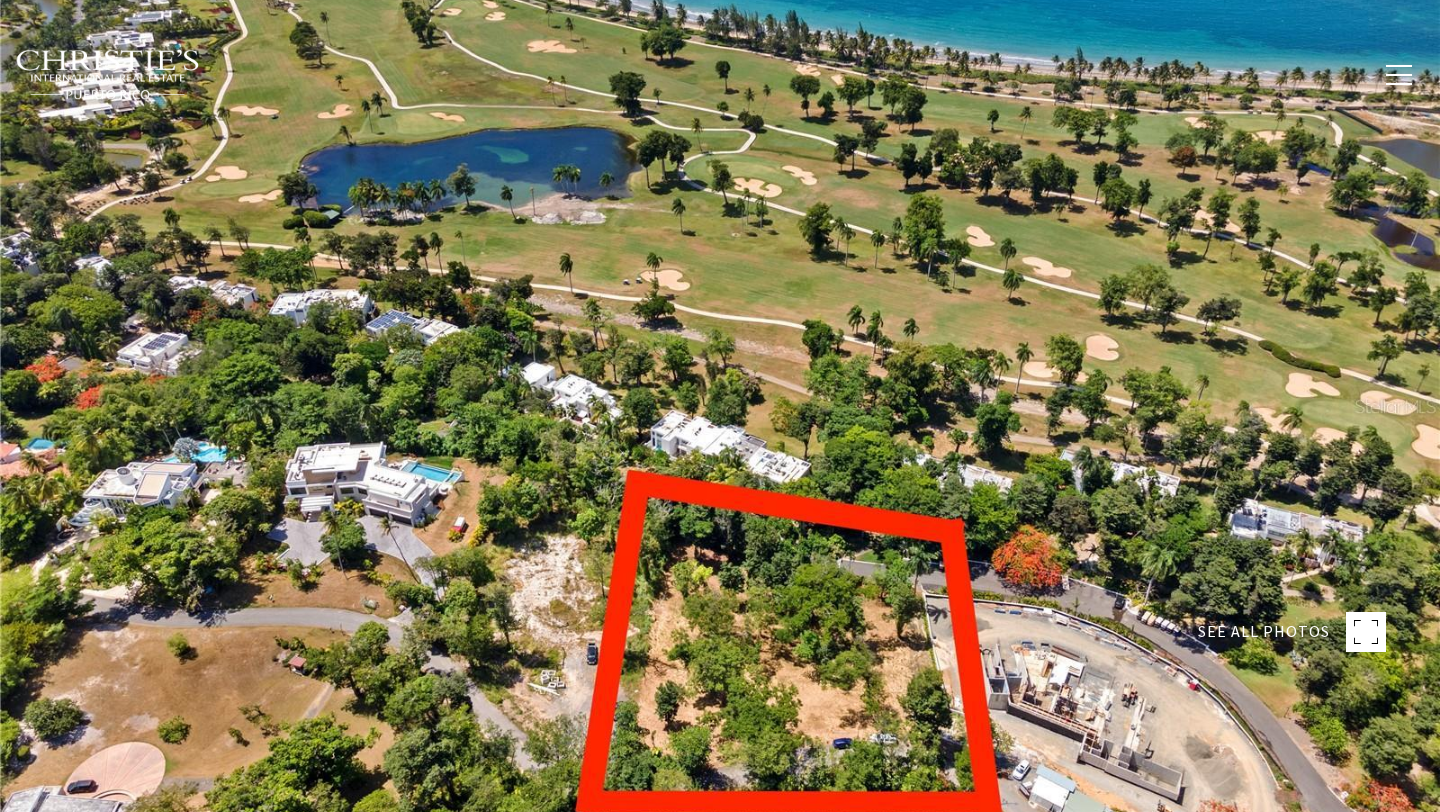 scroll, scrollTop: 0, scrollLeft: 0, axis: both 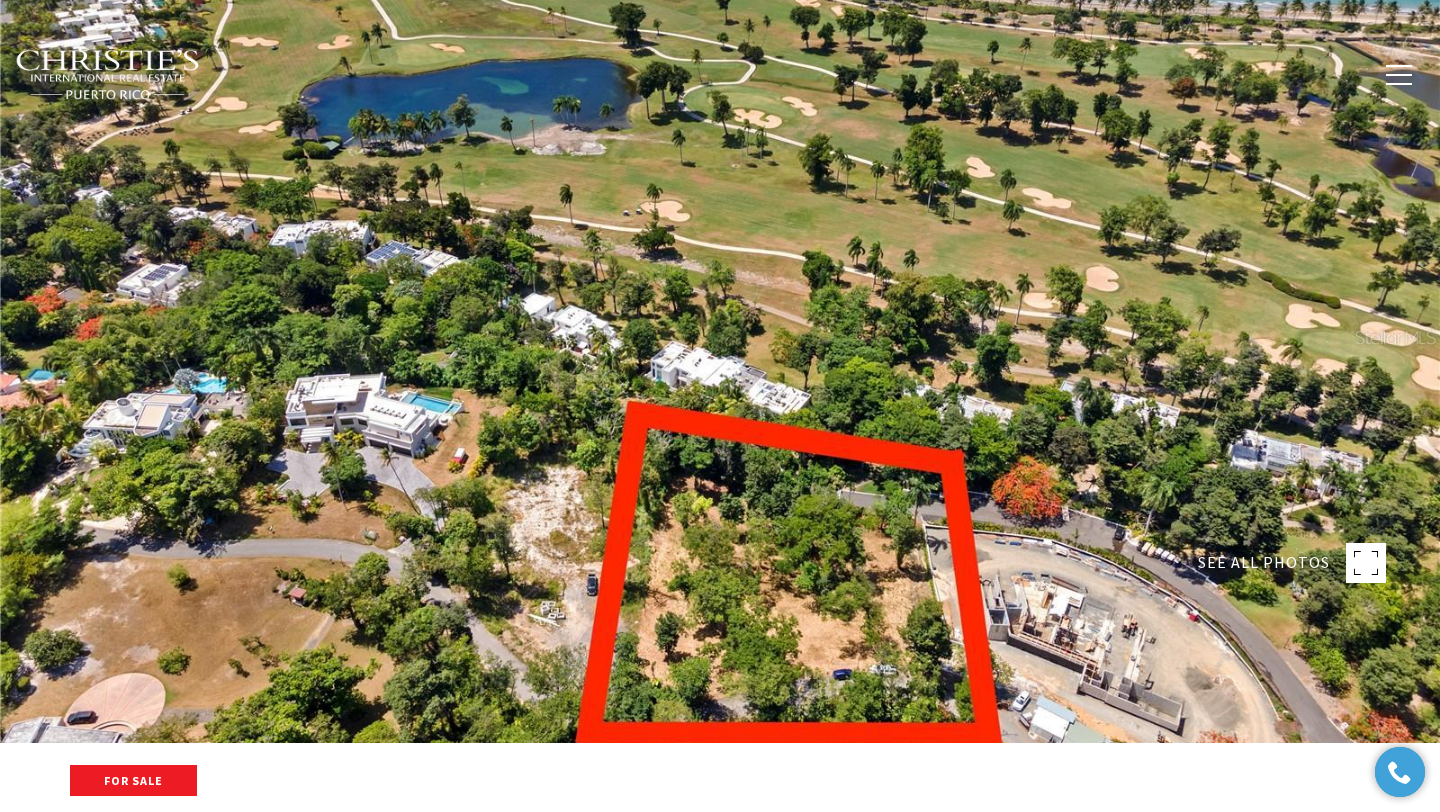 type on "**********" 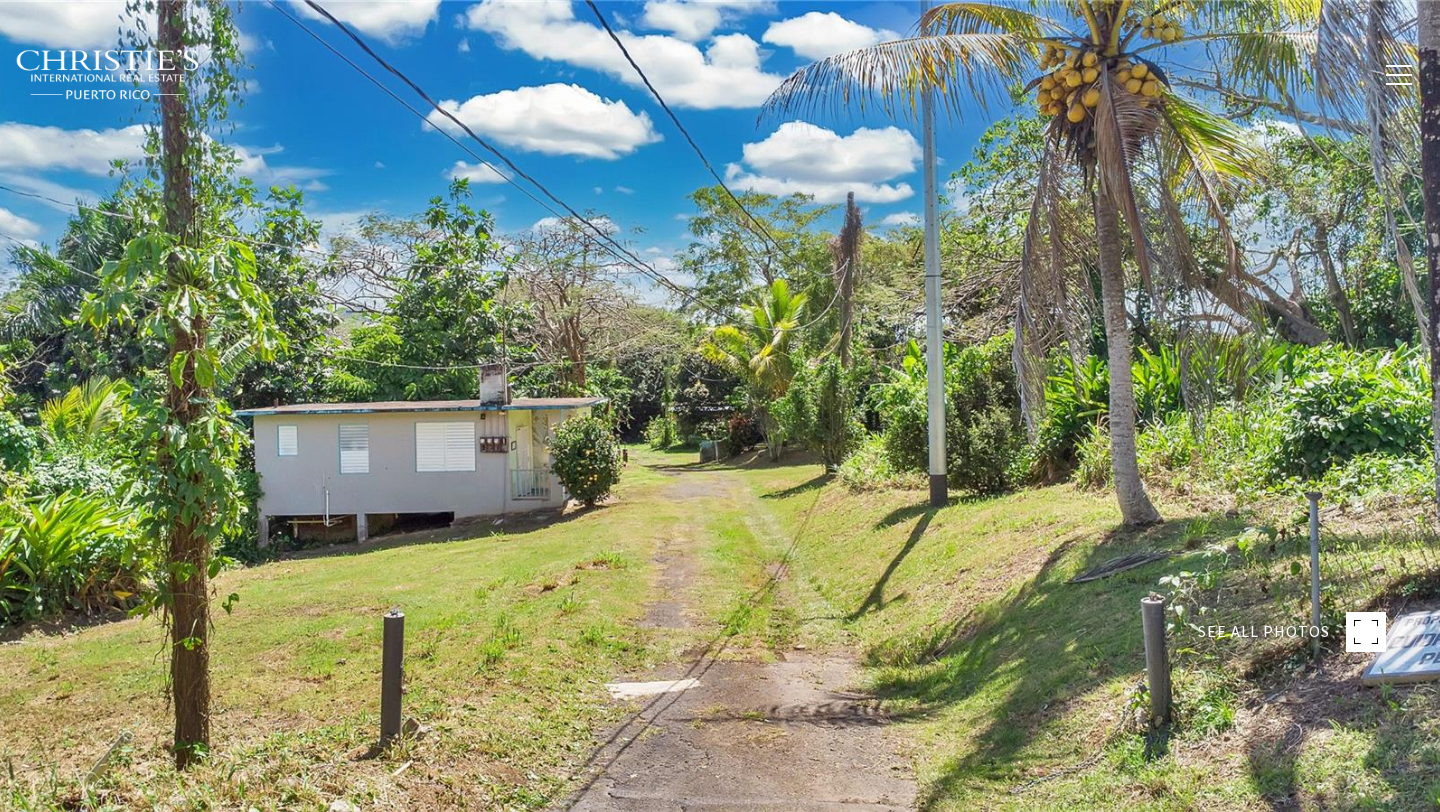 scroll, scrollTop: 0, scrollLeft: 0, axis: both 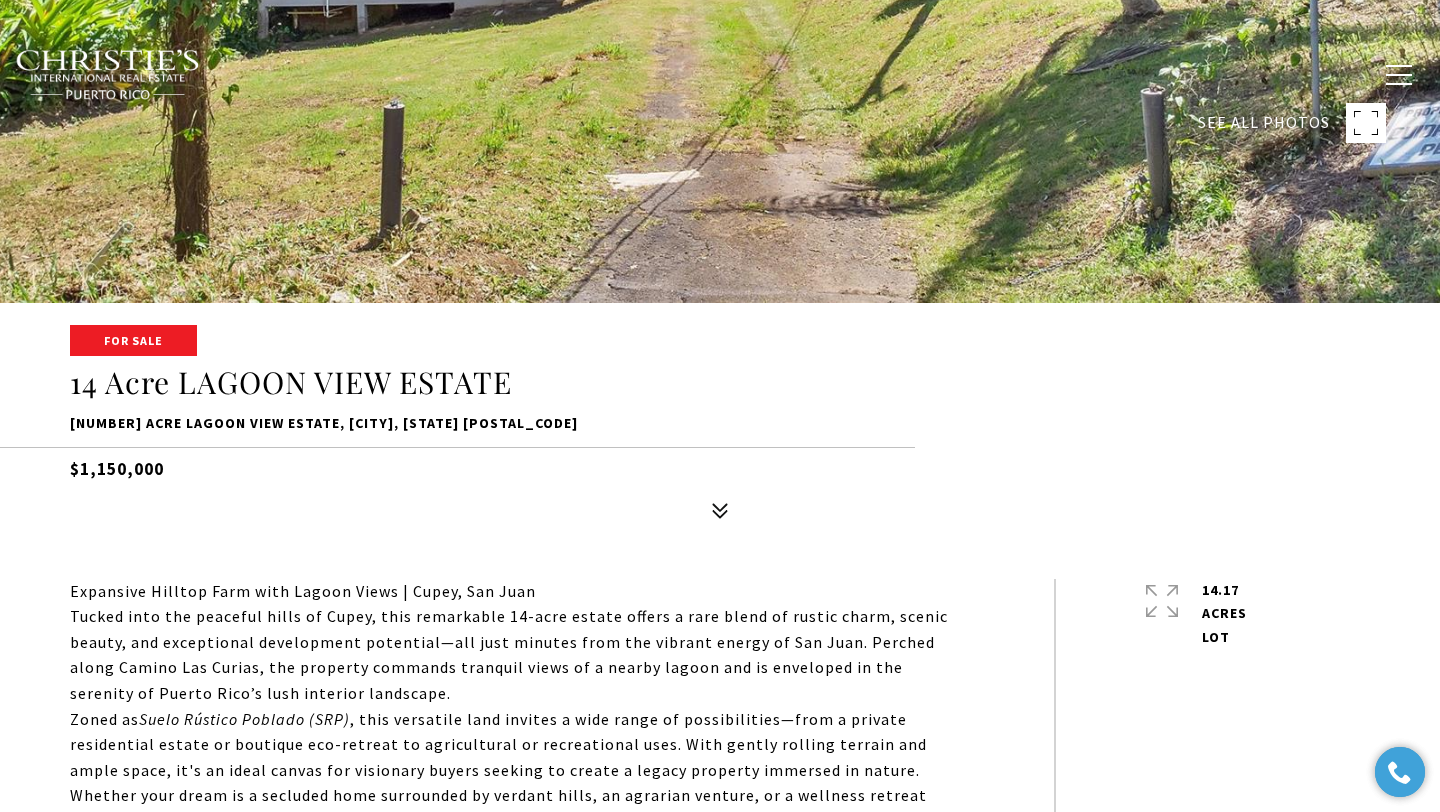 type on "**********" 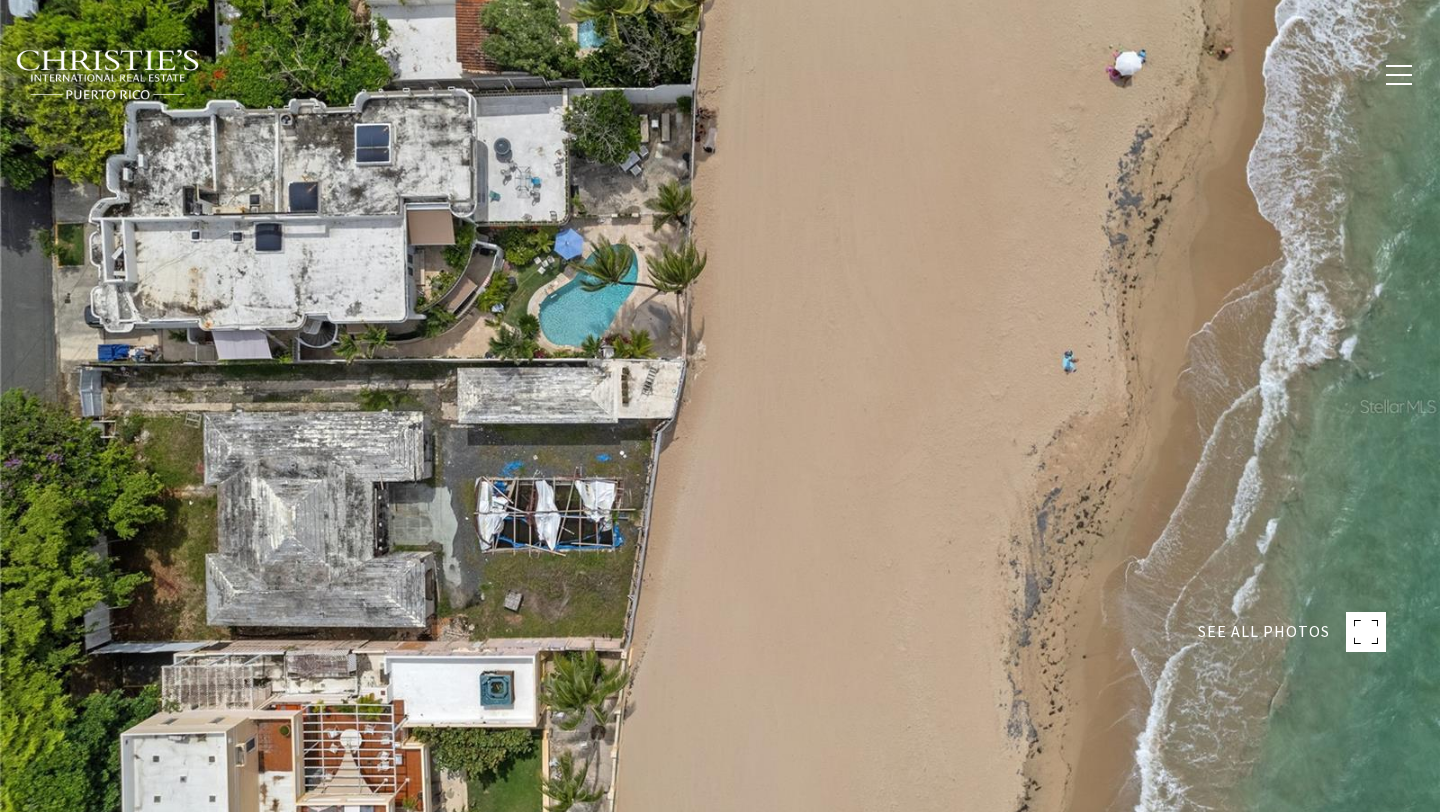 scroll, scrollTop: 0, scrollLeft: 0, axis: both 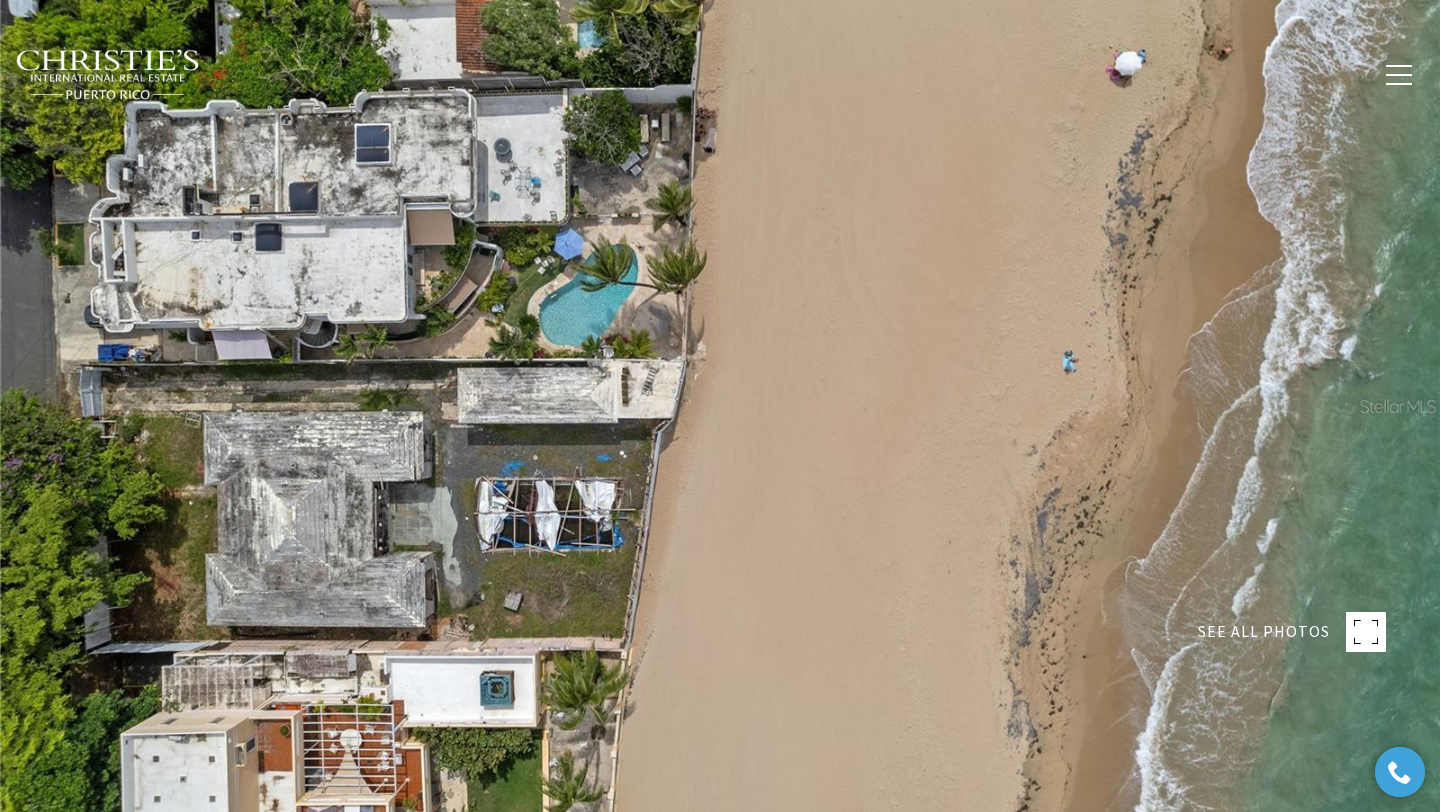 type on "**********" 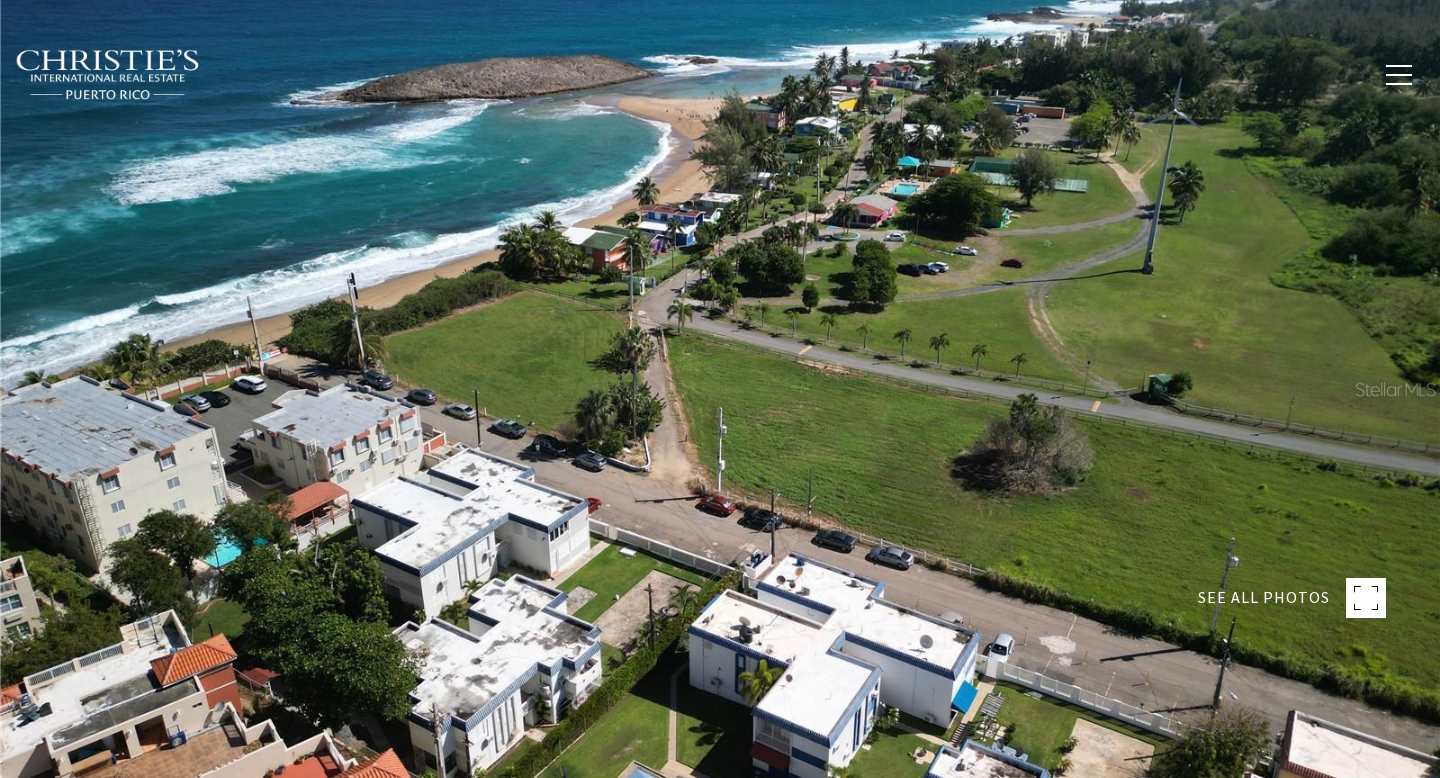 scroll, scrollTop: 0, scrollLeft: 0, axis: both 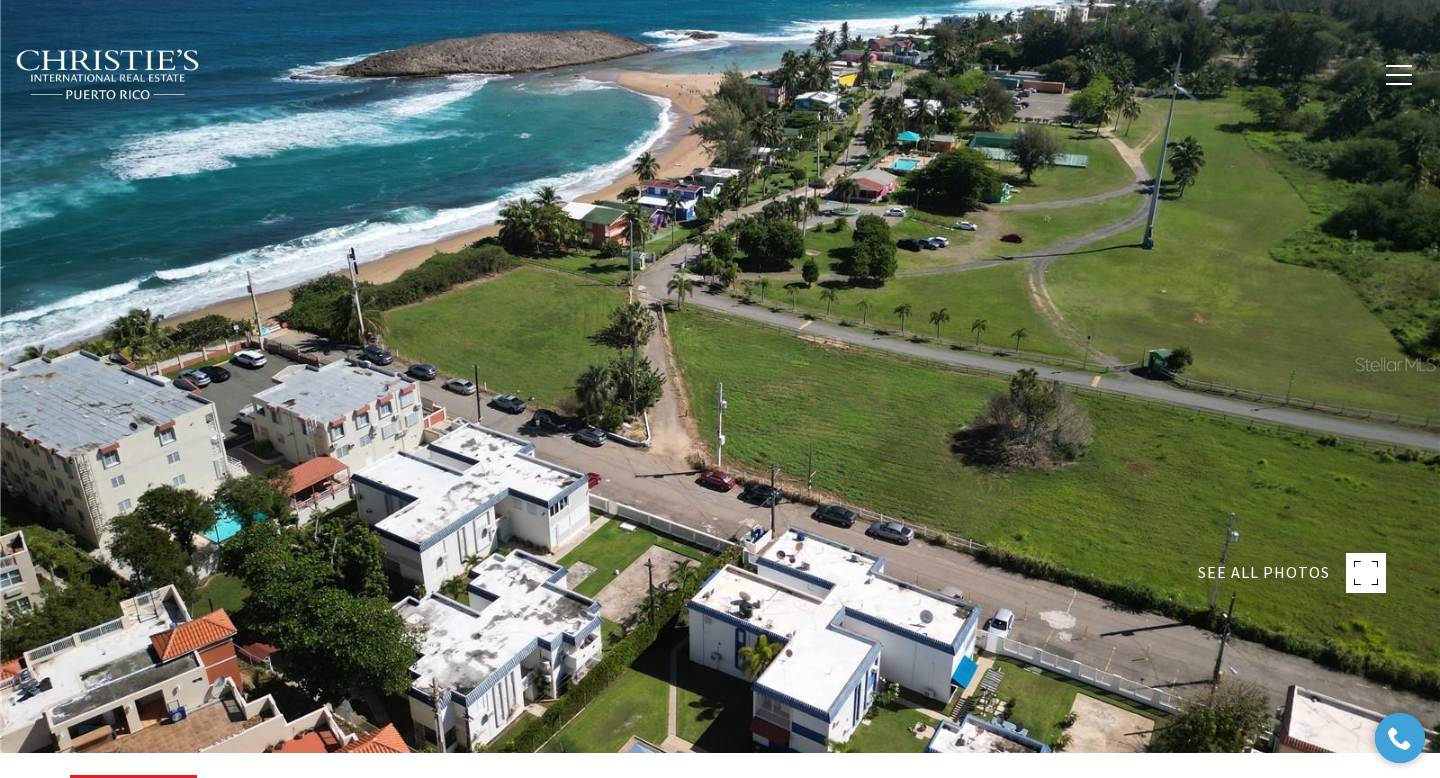 type on "**********" 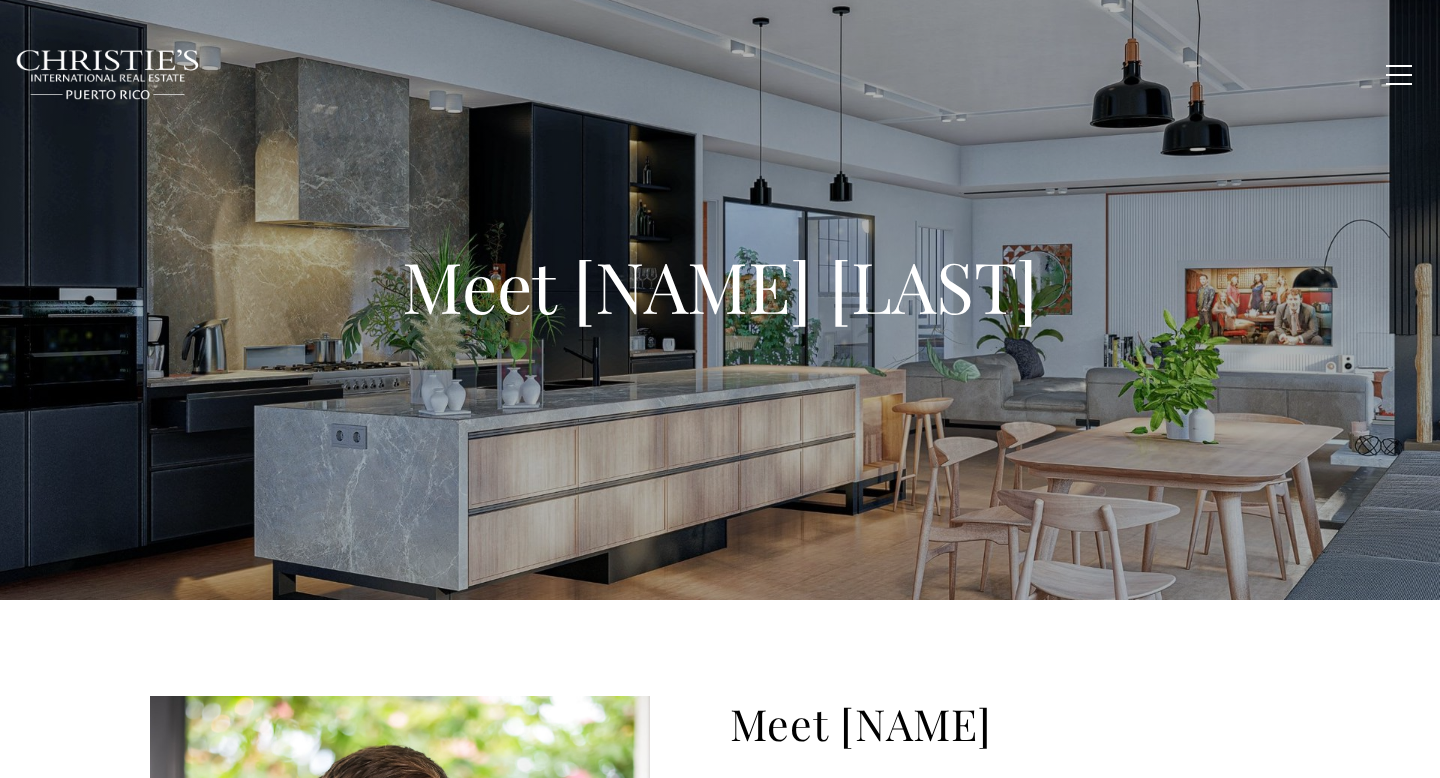 scroll, scrollTop: 0, scrollLeft: 0, axis: both 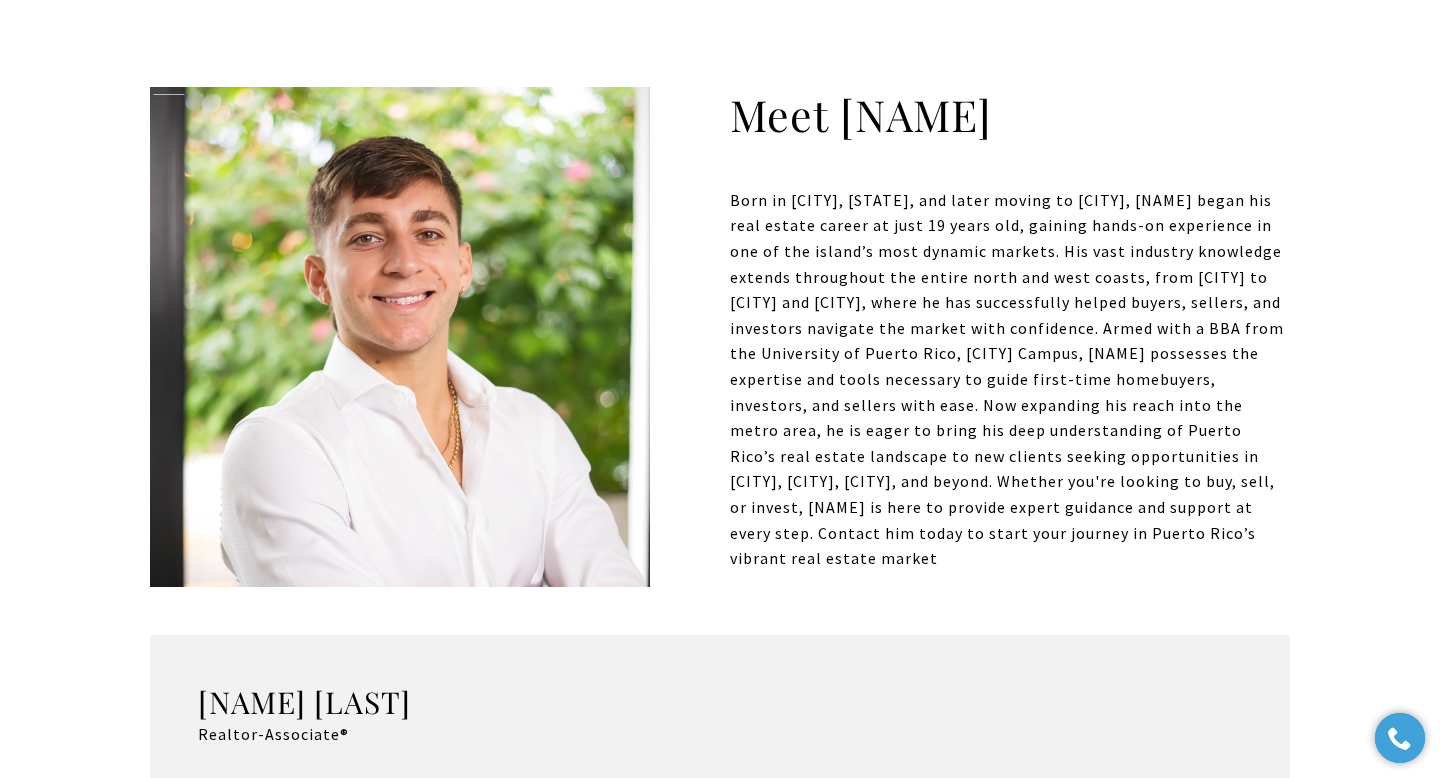 drag, startPoint x: 143, startPoint y: 83, endPoint x: 1080, endPoint y: 6, distance: 940.1585 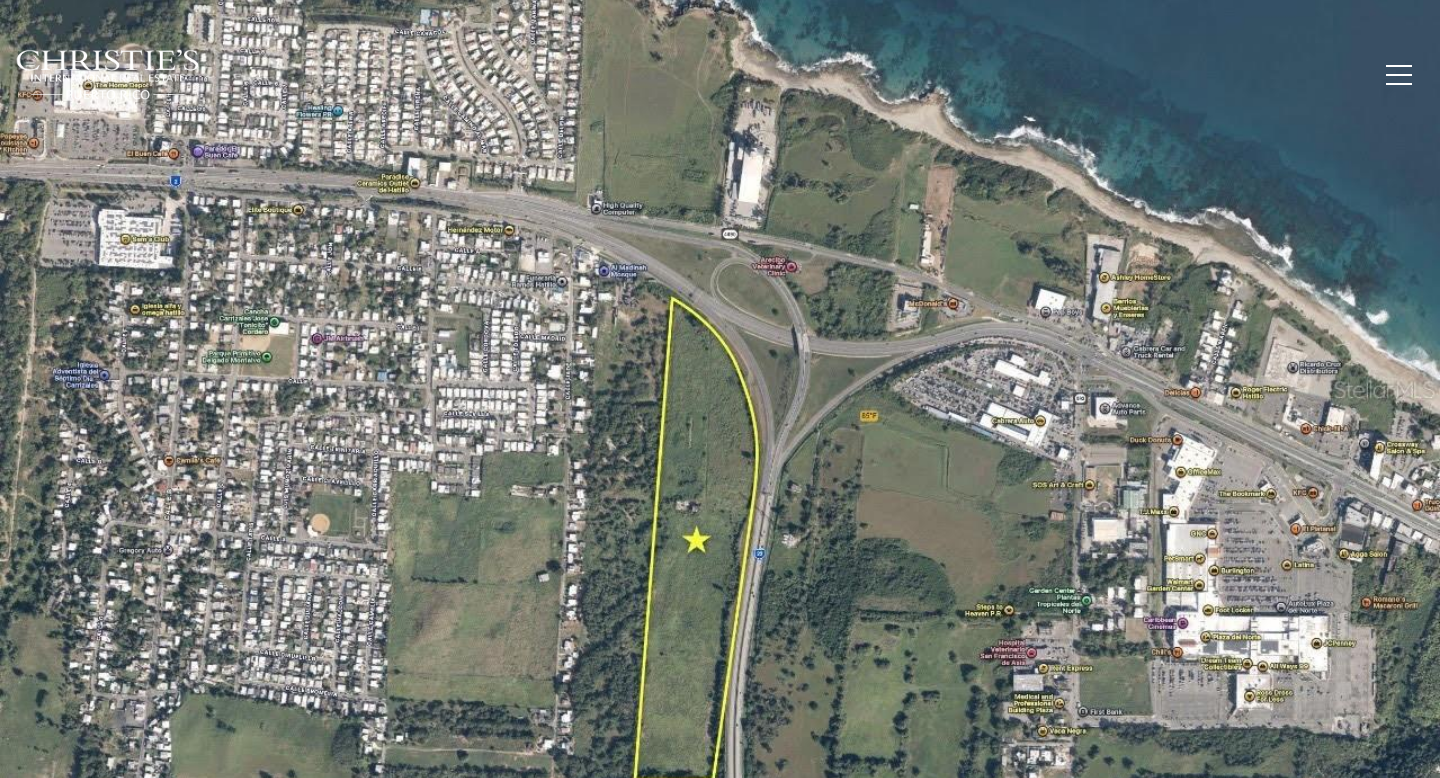 scroll, scrollTop: 0, scrollLeft: 0, axis: both 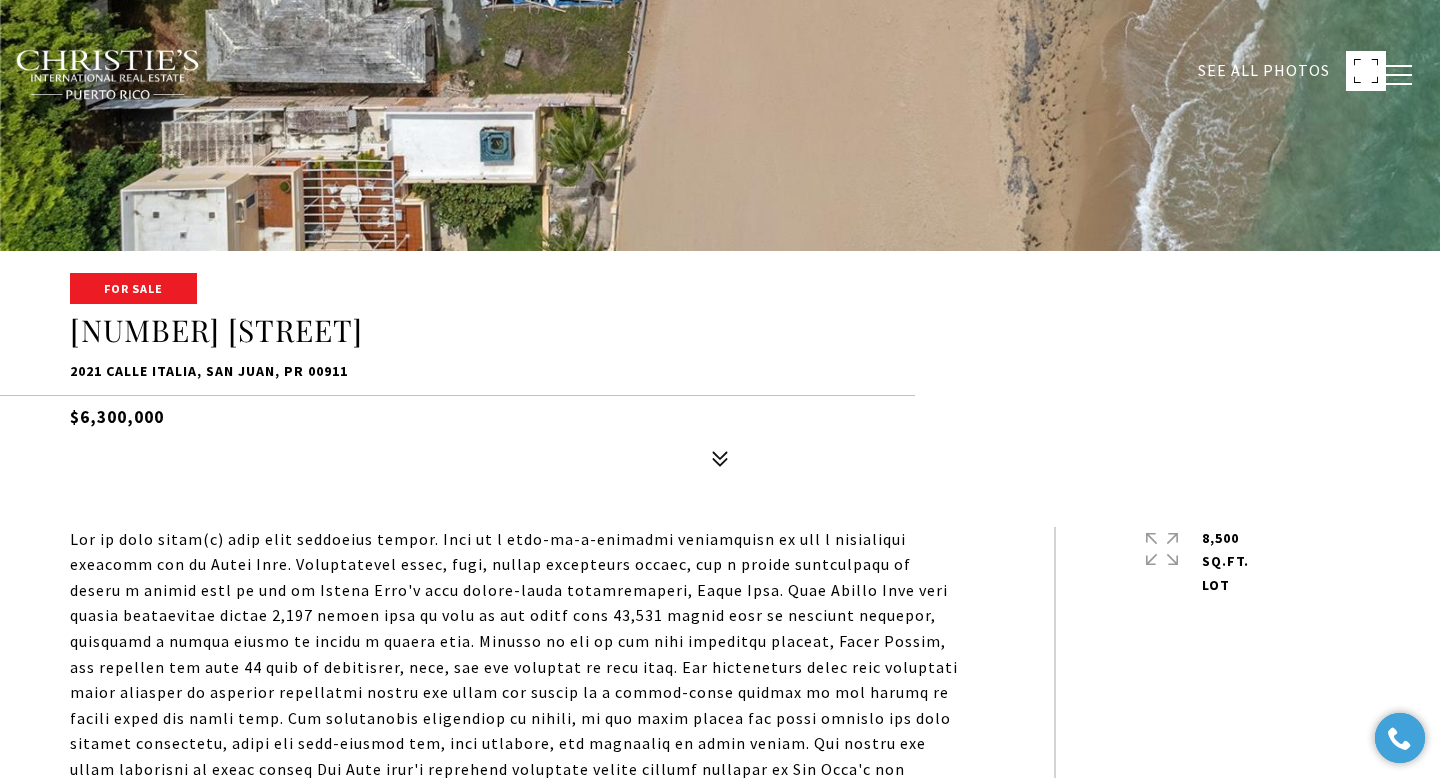 type on "**********" 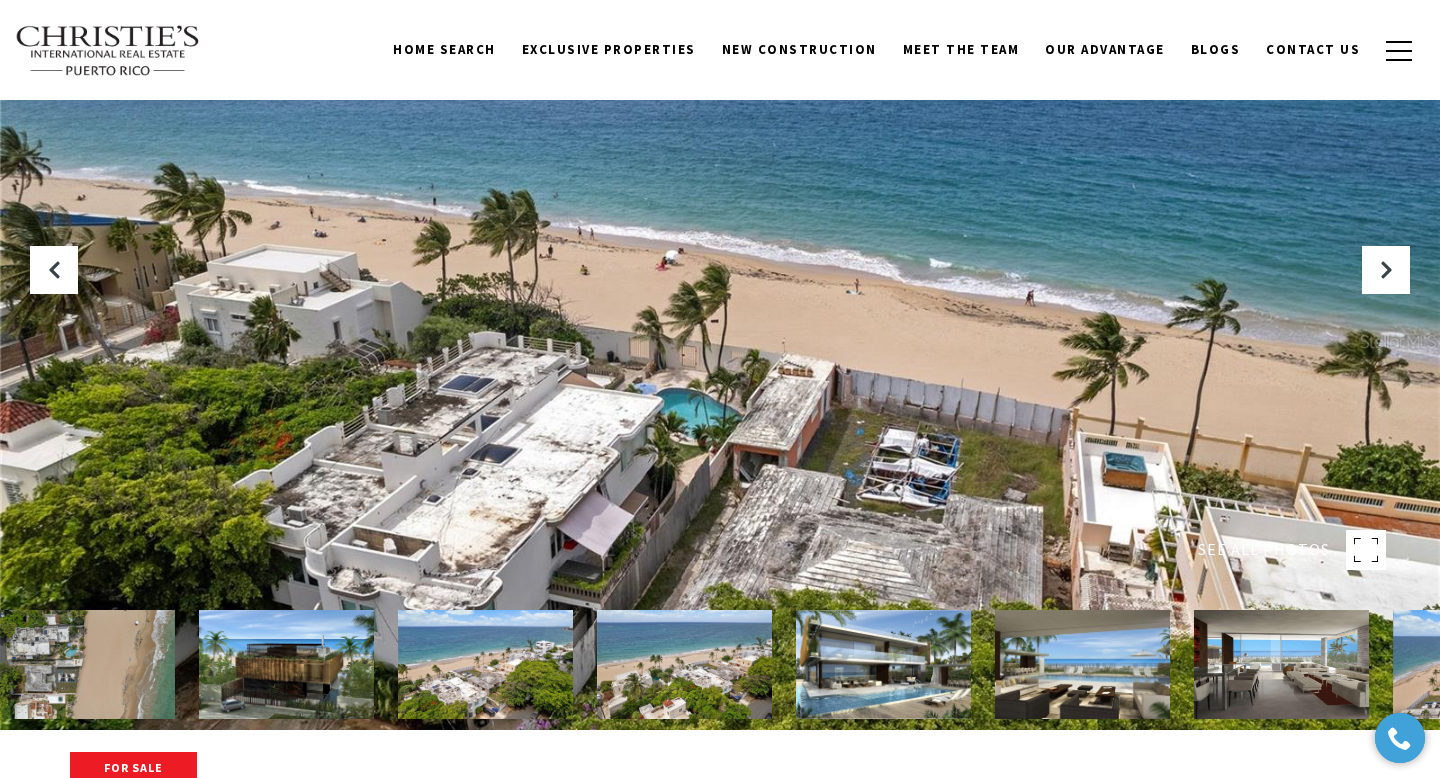scroll, scrollTop: 0, scrollLeft: 0, axis: both 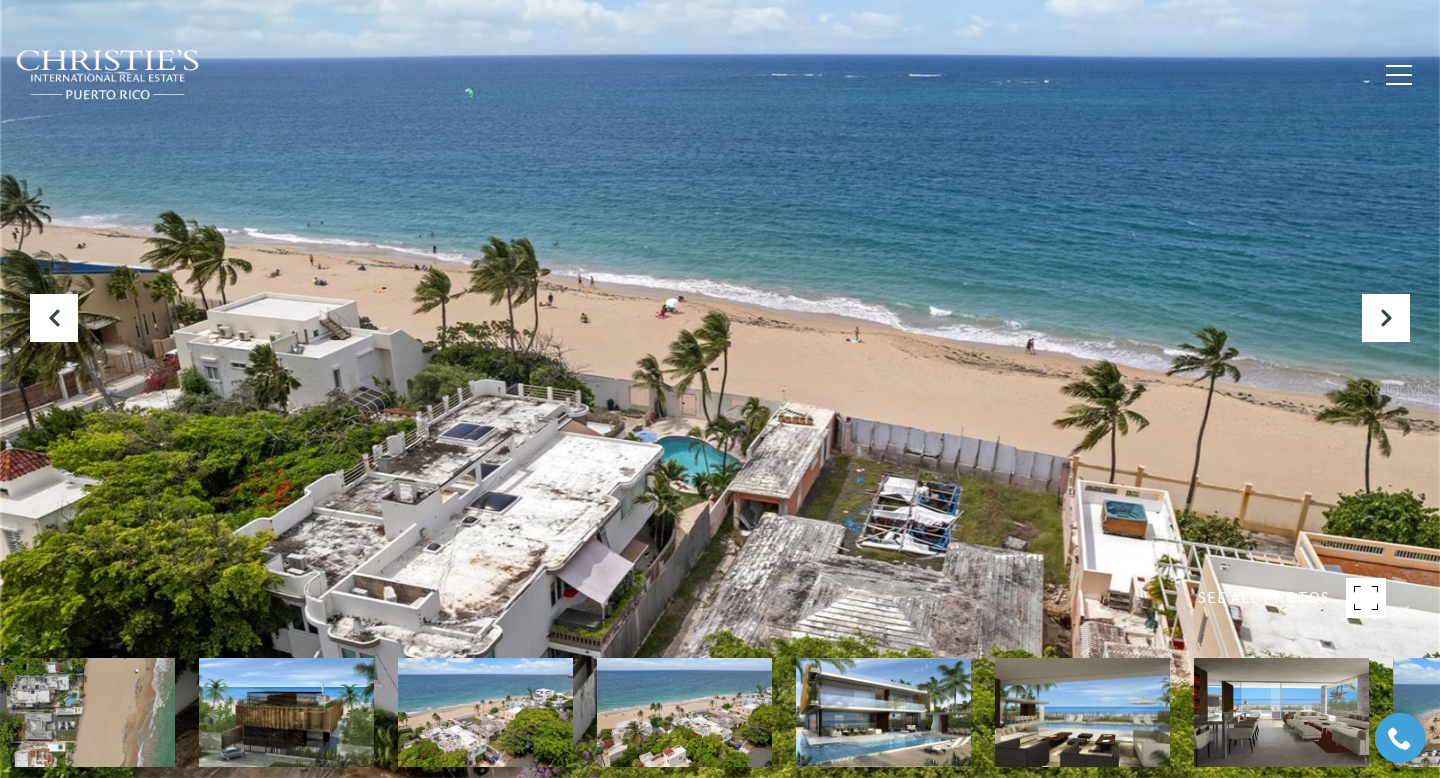 click on "Exclusive Properties" at bounding box center [609, 74] 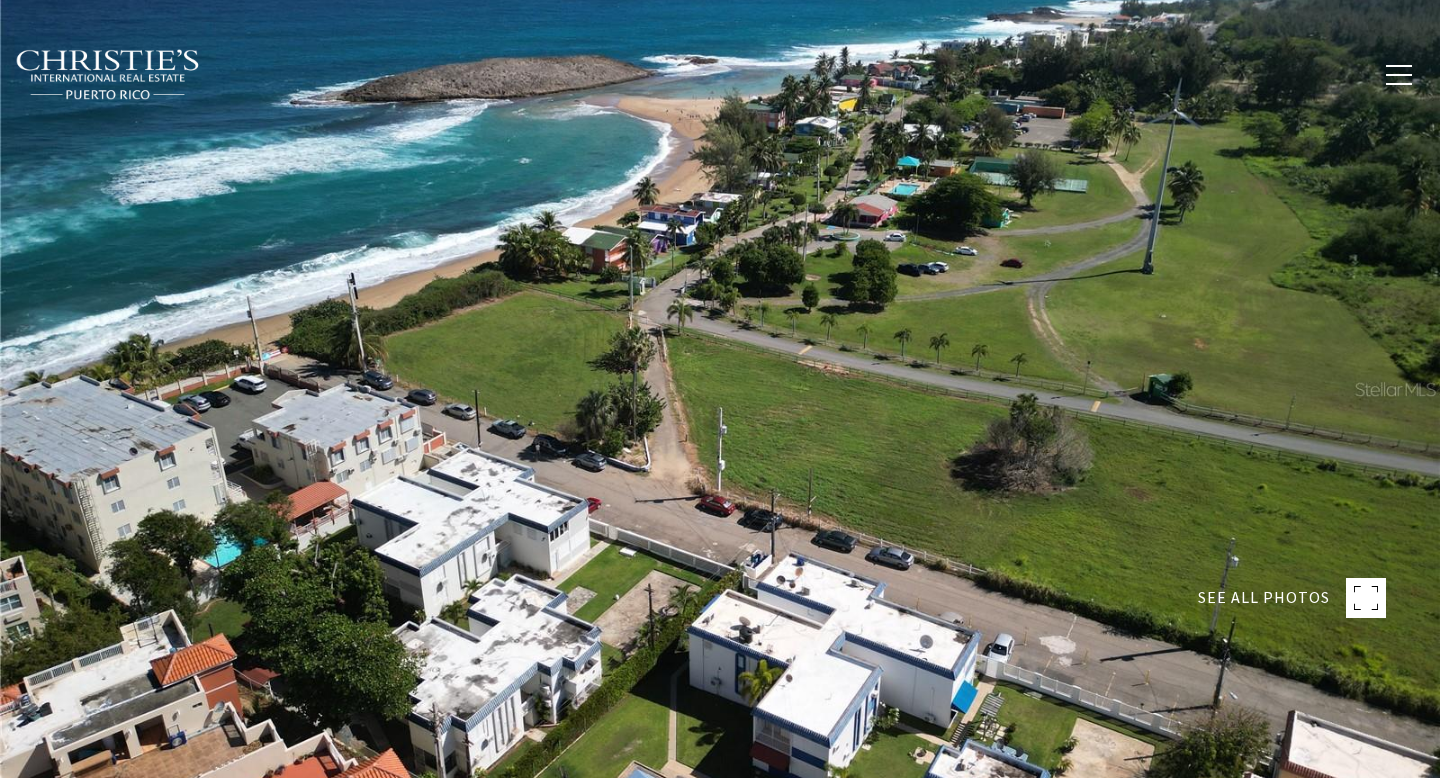 scroll, scrollTop: 0, scrollLeft: 0, axis: both 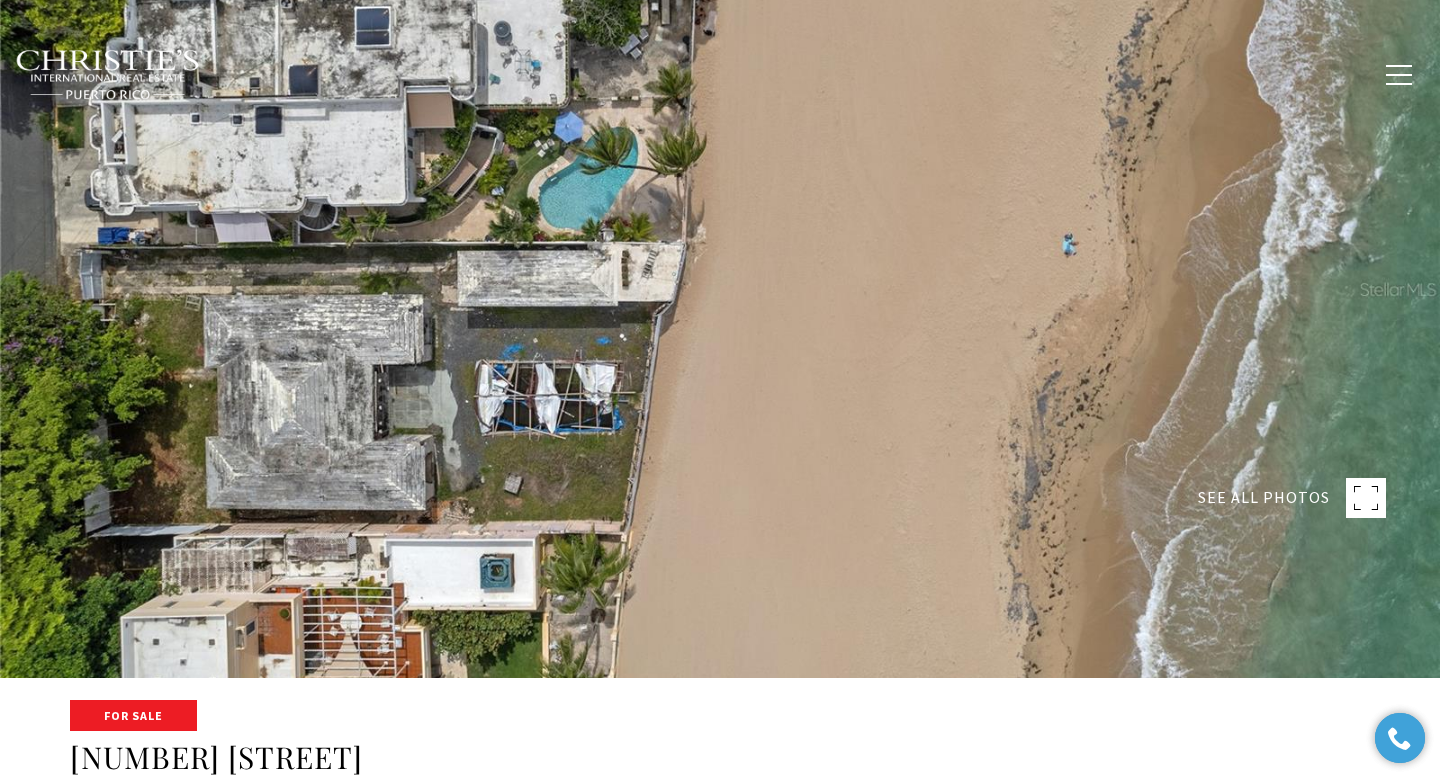 type on "**********" 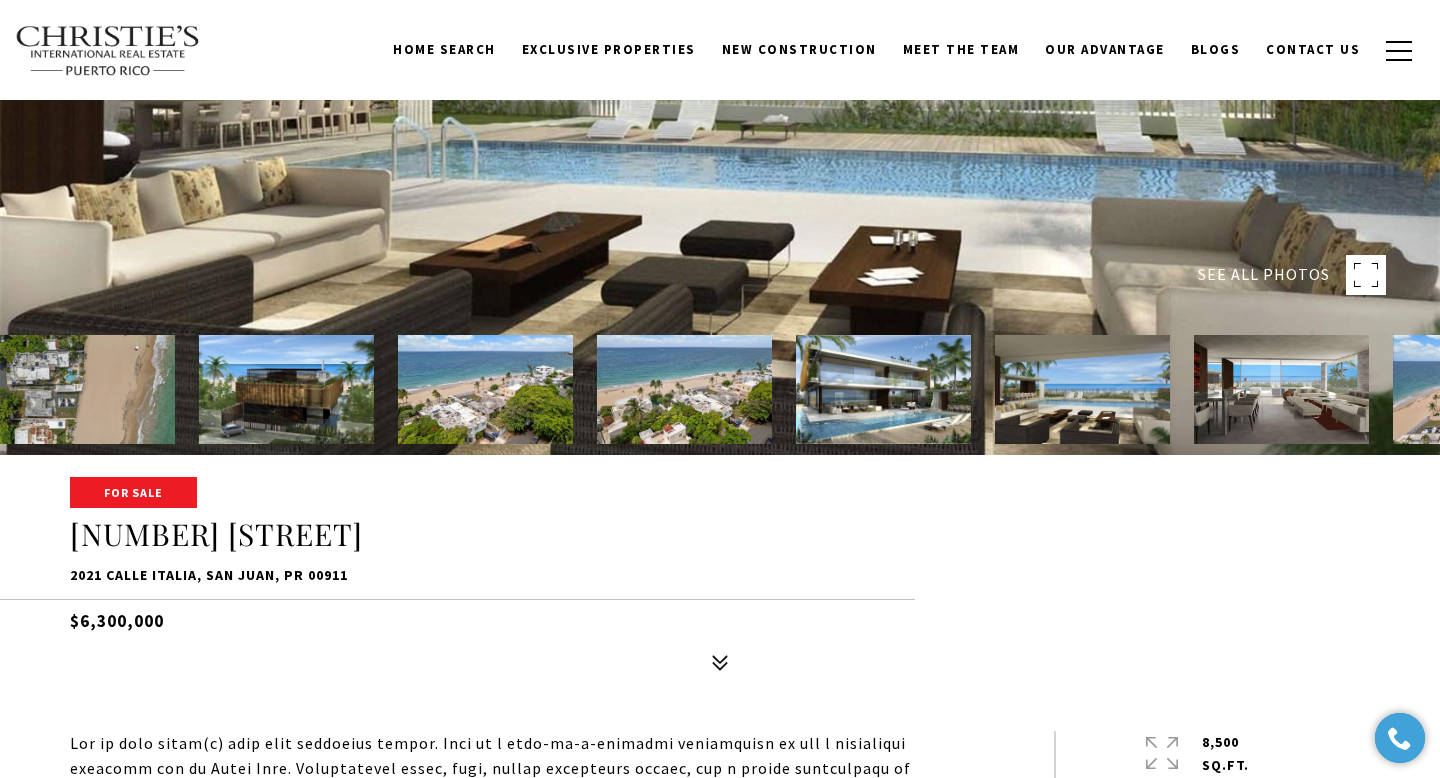 scroll, scrollTop: 266, scrollLeft: 0, axis: vertical 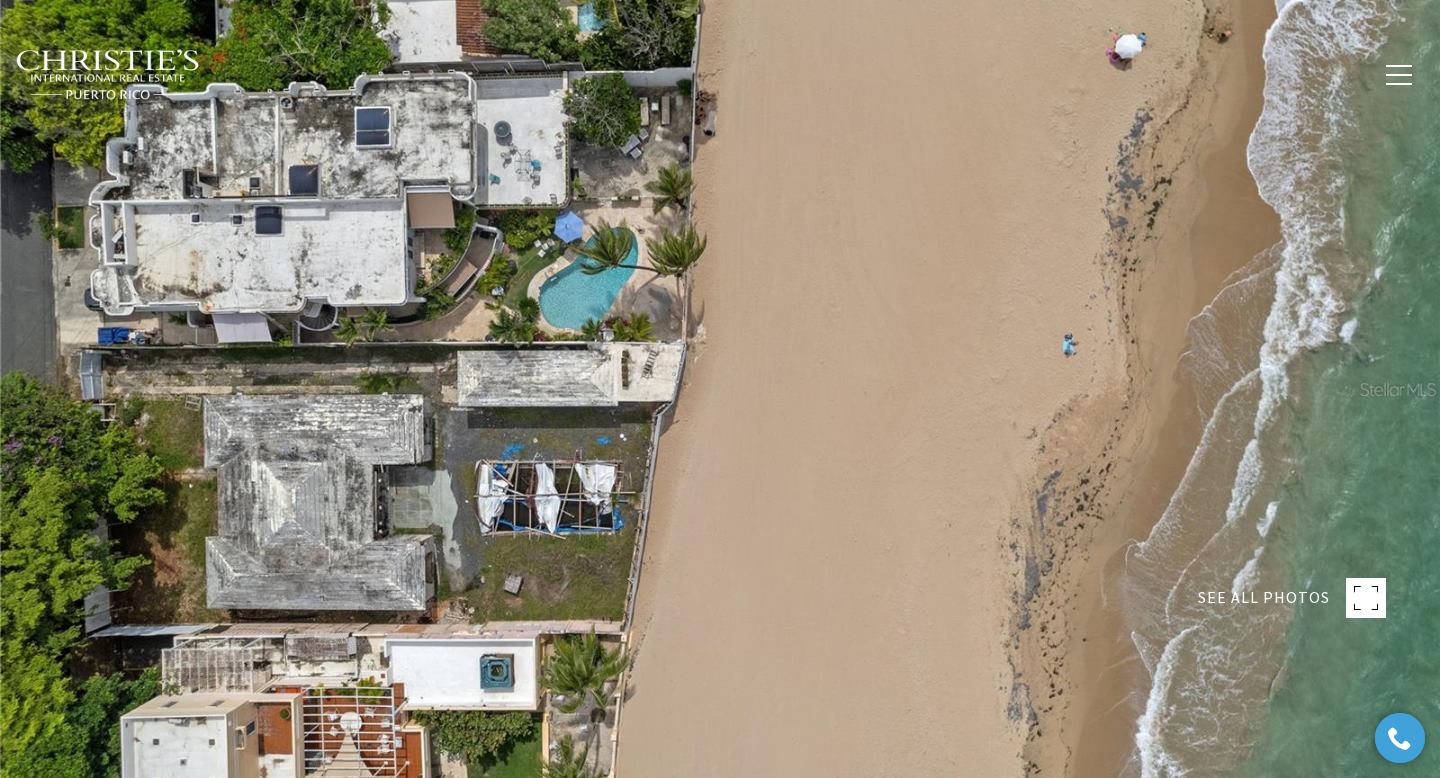 type on "**********" 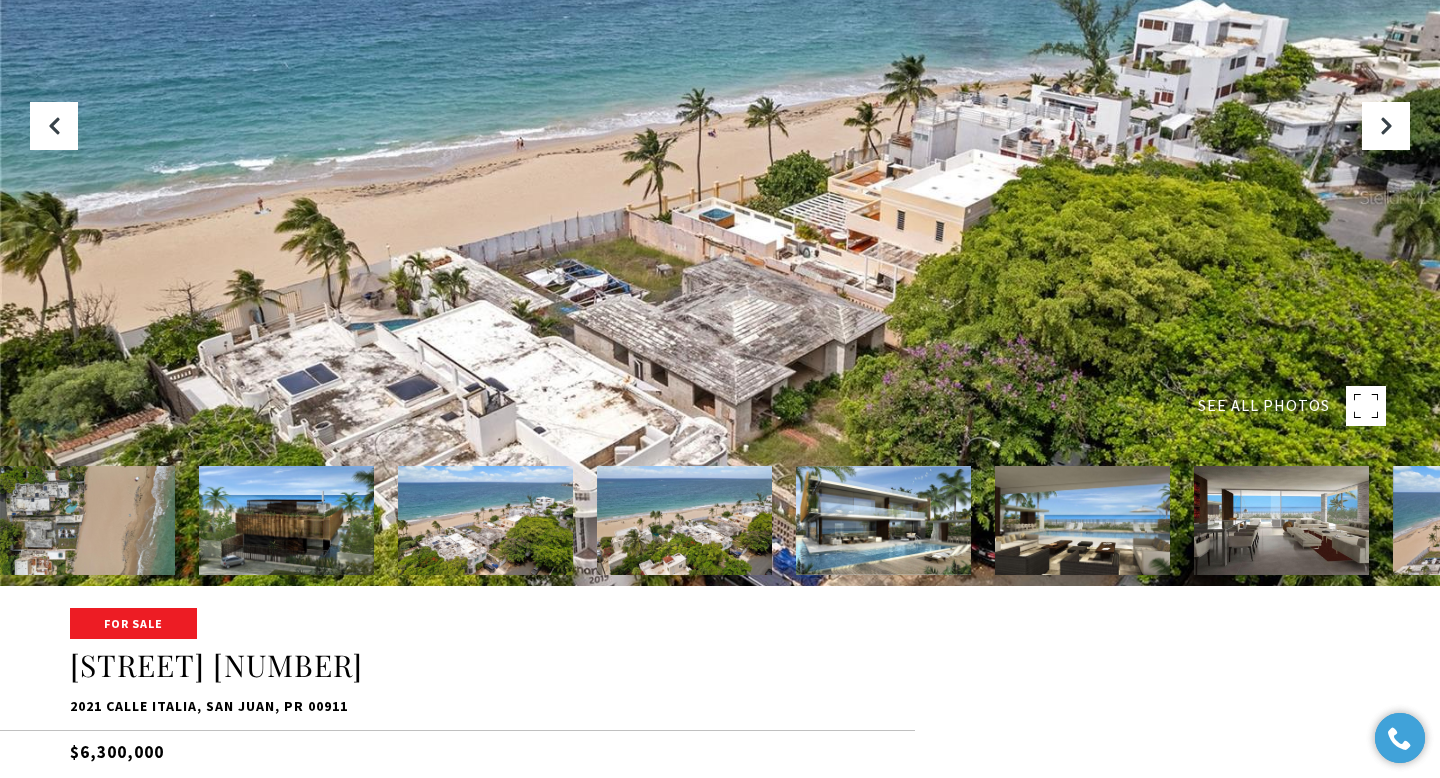 scroll, scrollTop: 552, scrollLeft: 0, axis: vertical 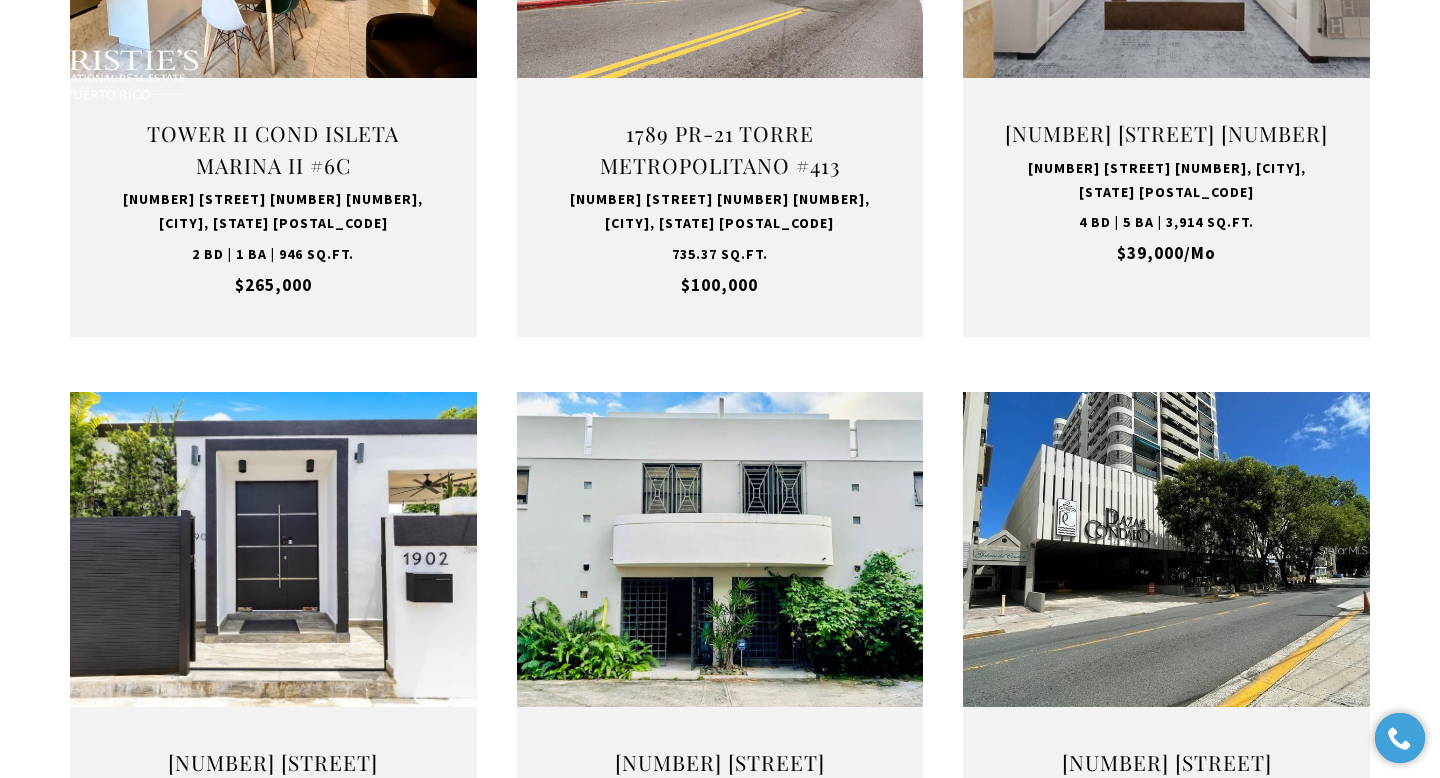 type on "**********" 